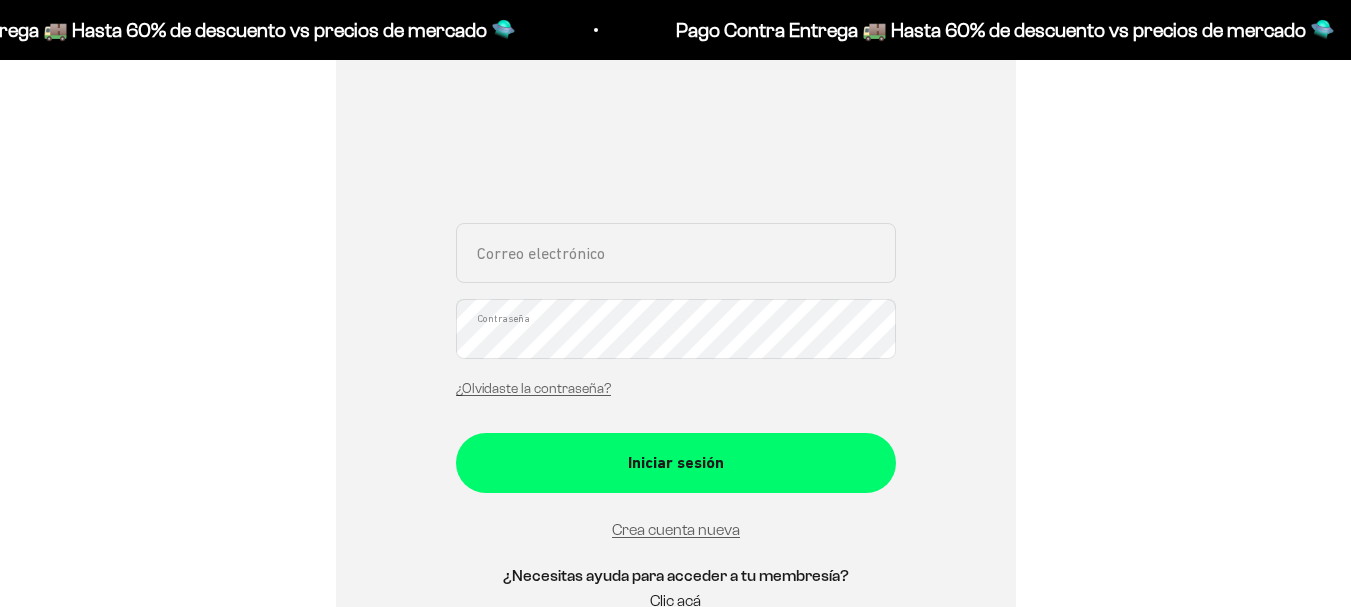 scroll, scrollTop: 318, scrollLeft: 0, axis: vertical 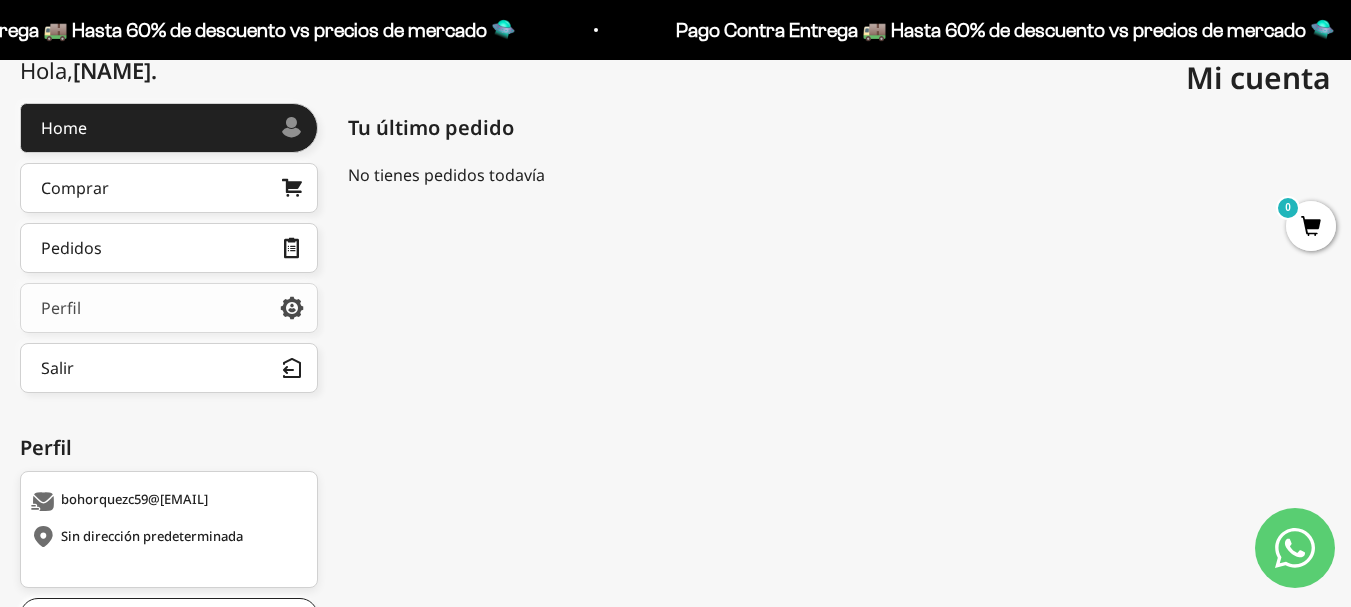 click on "Perfil" at bounding box center [169, 308] 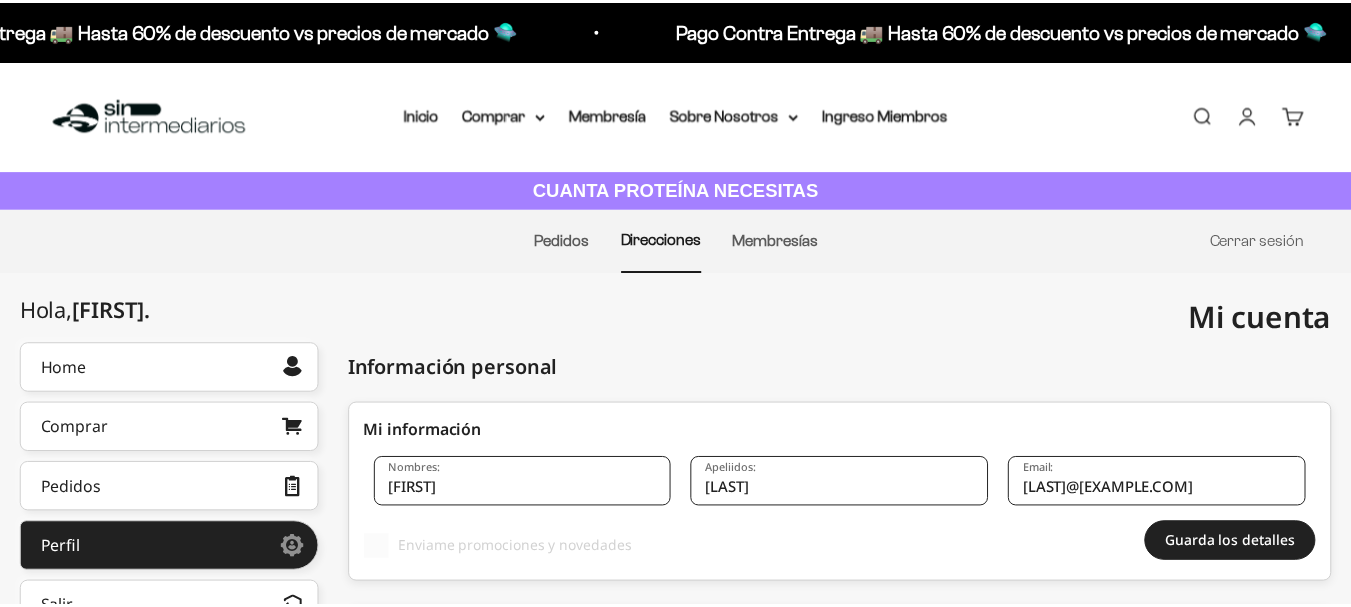 scroll, scrollTop: 0, scrollLeft: 0, axis: both 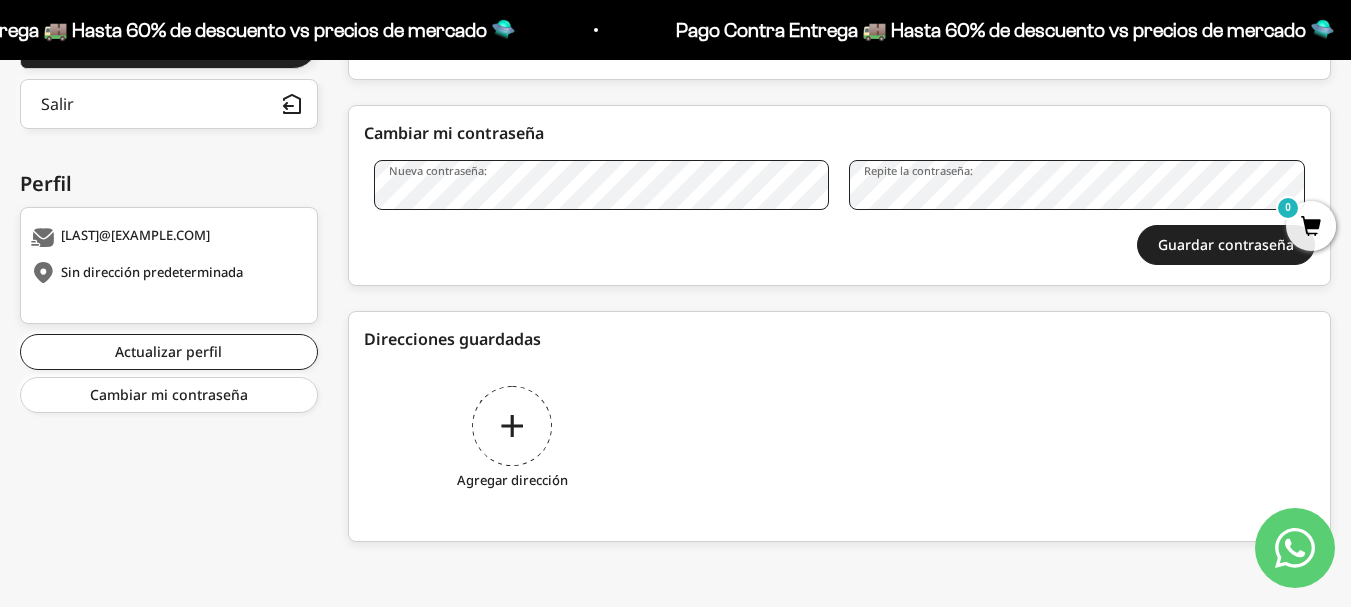click on "Agregar dirección" at bounding box center (512, 441) 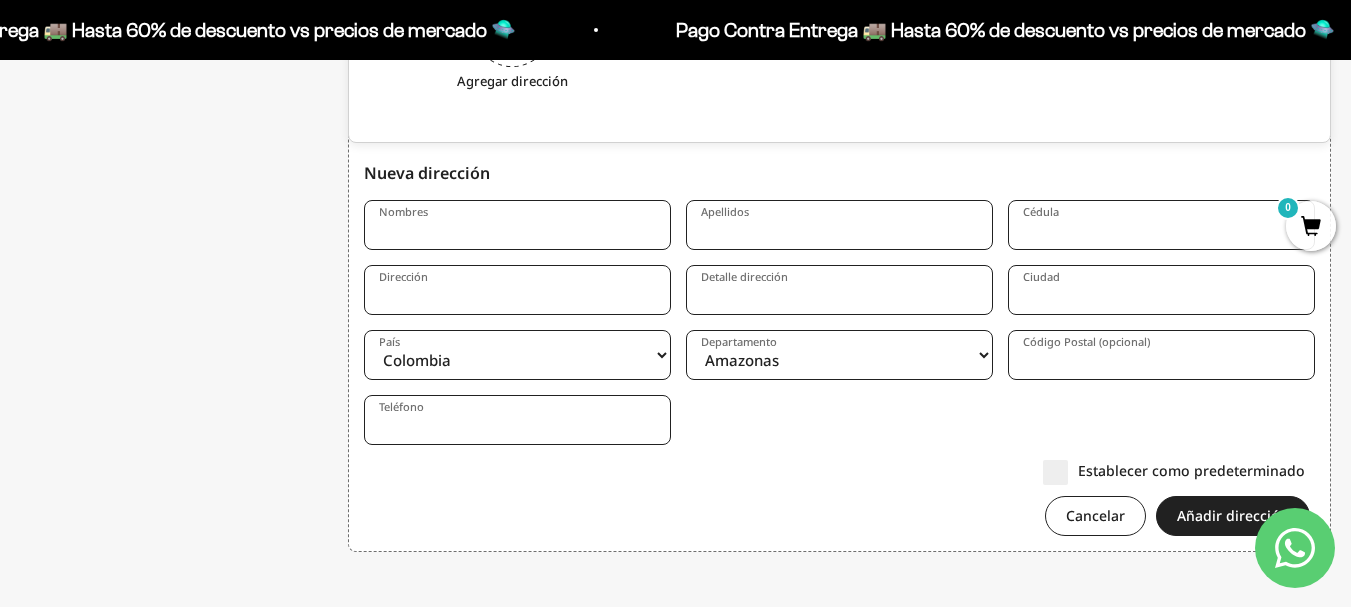 scroll, scrollTop: 913, scrollLeft: 0, axis: vertical 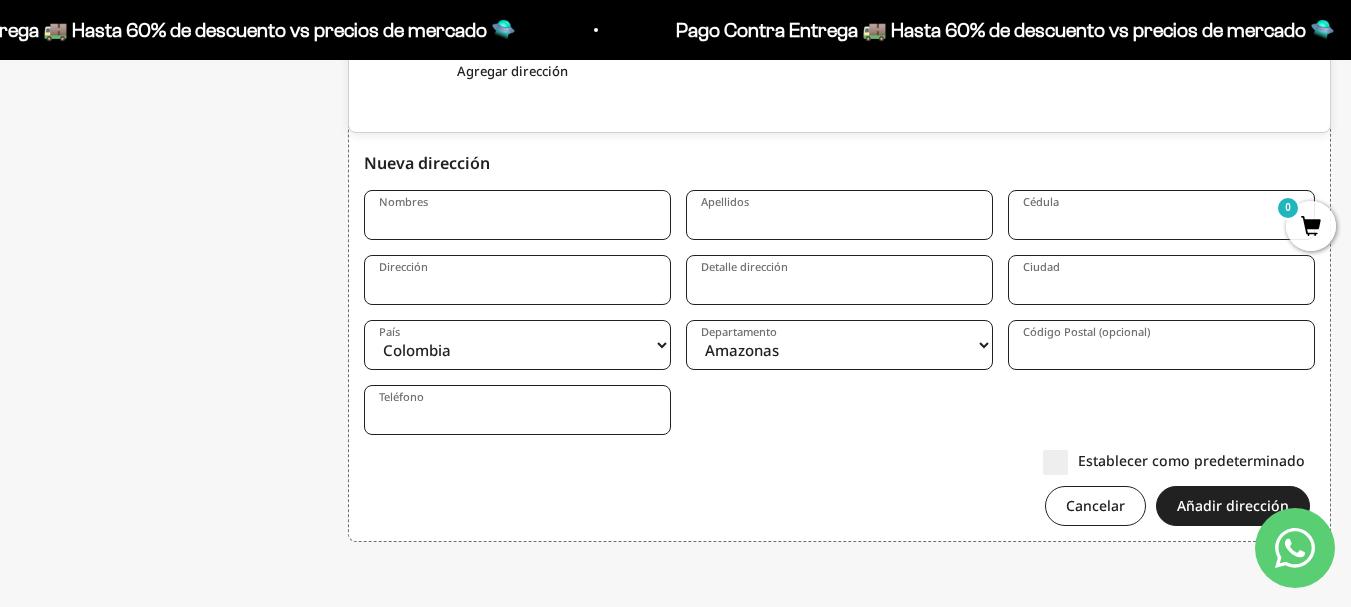 click on "Nombres" at bounding box center [517, 215] 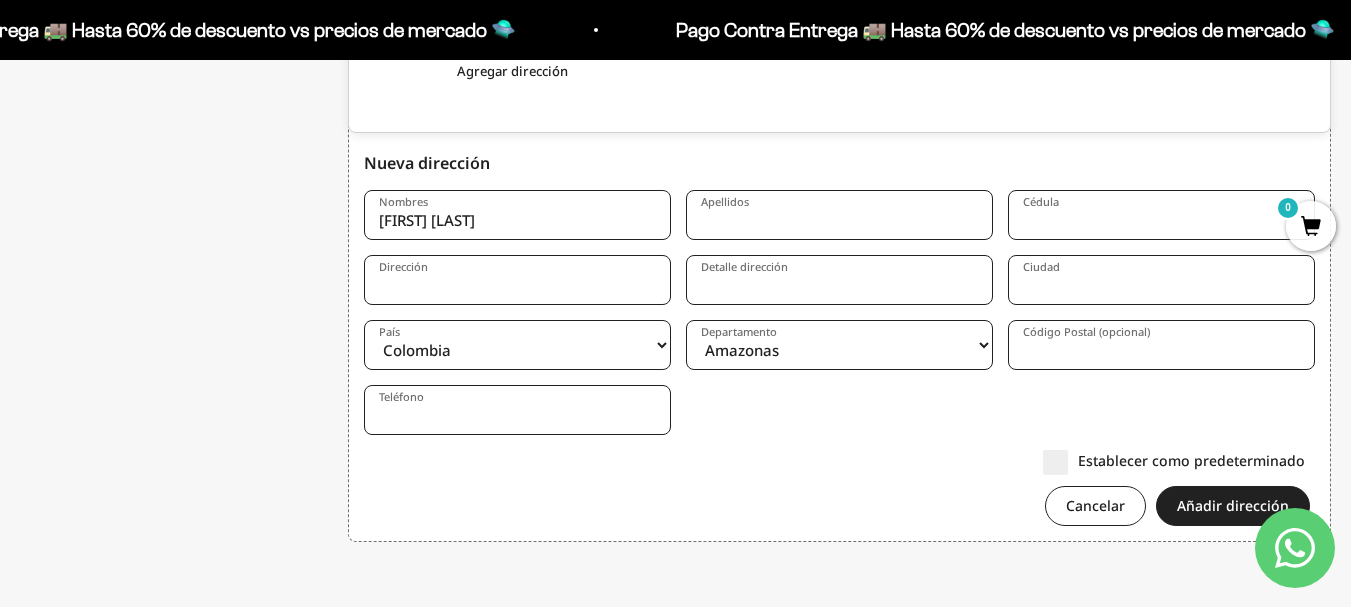 type on "Bohórquez beltran" 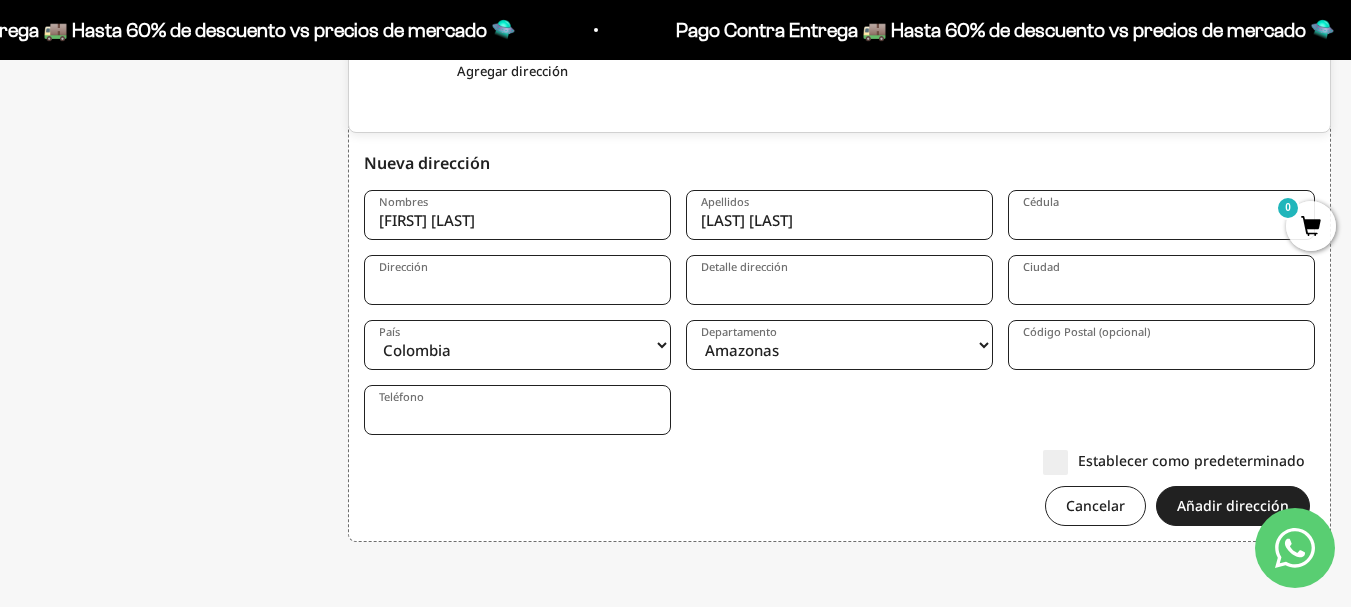 type on "1019085540" 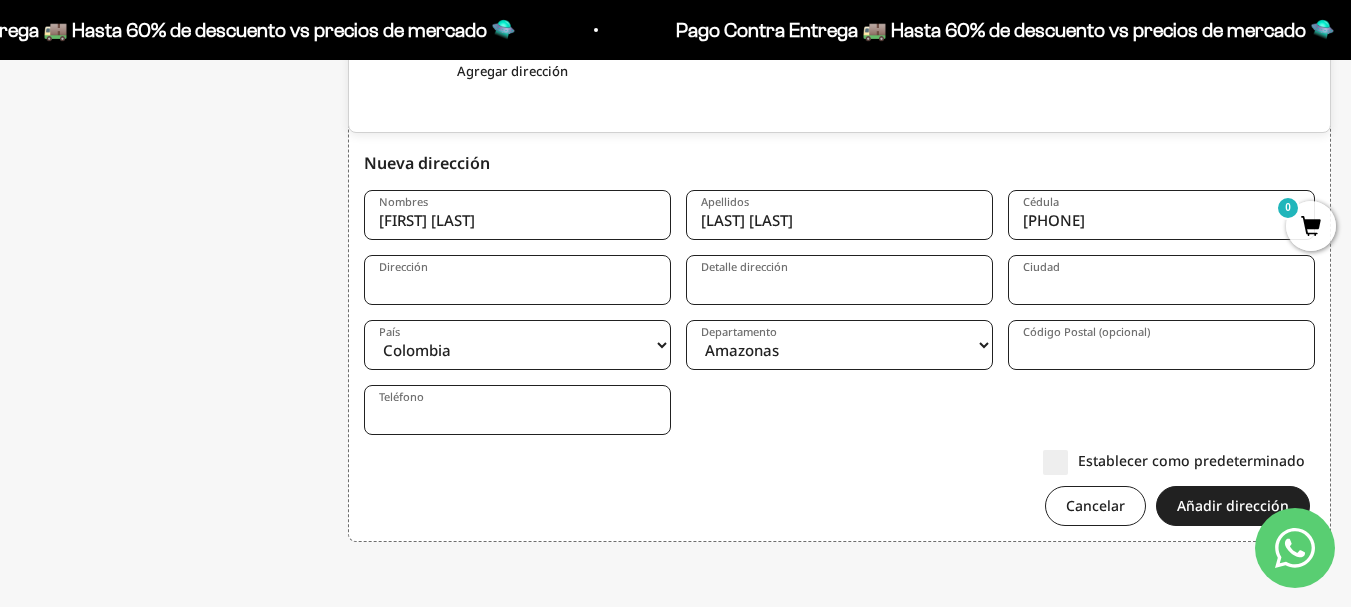type on "Carrera 79b #2- 92" 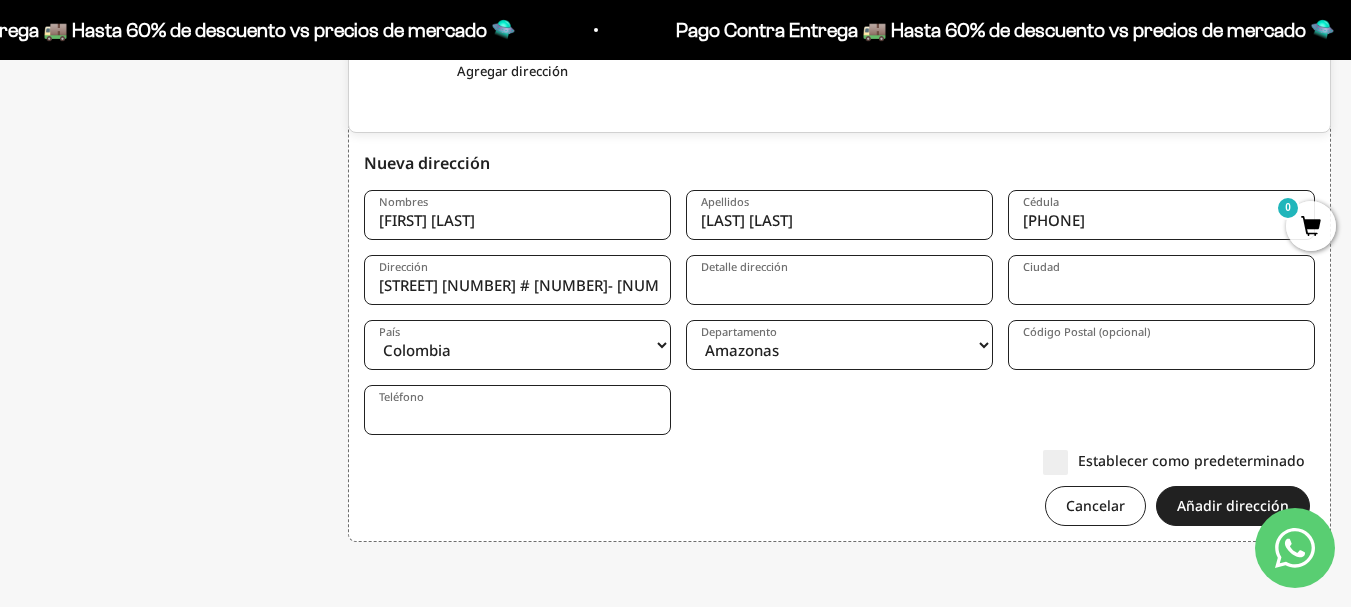 type on "Bogotá" 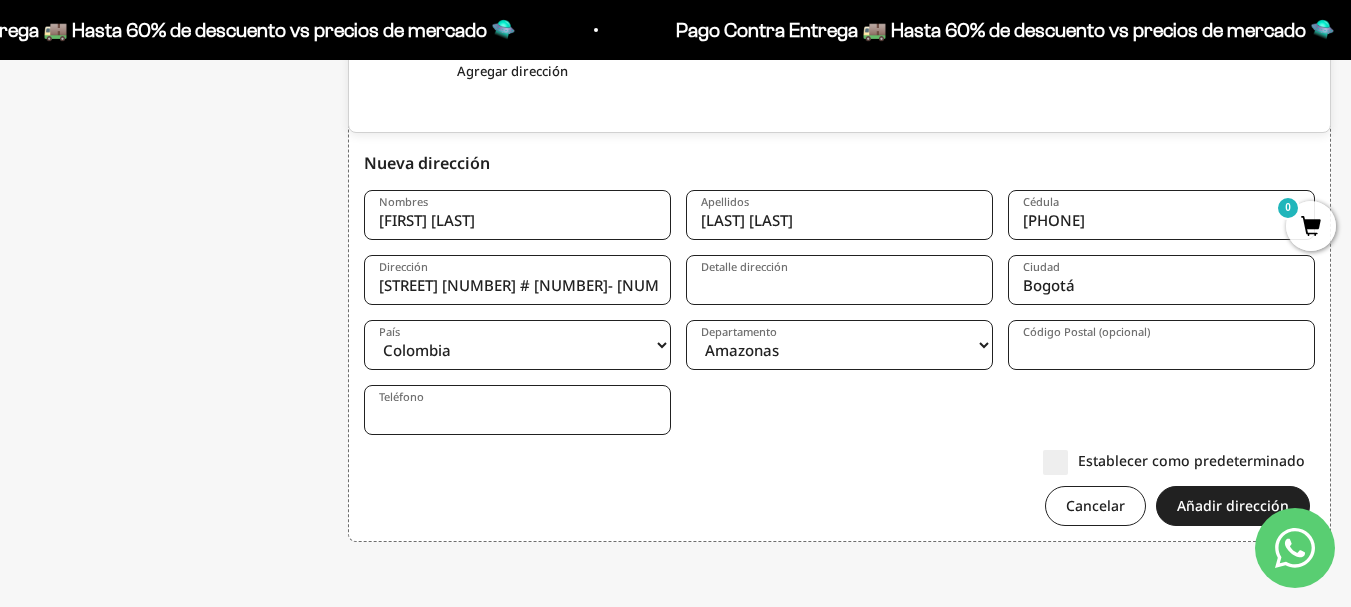 select on "Bogotá, D.C." 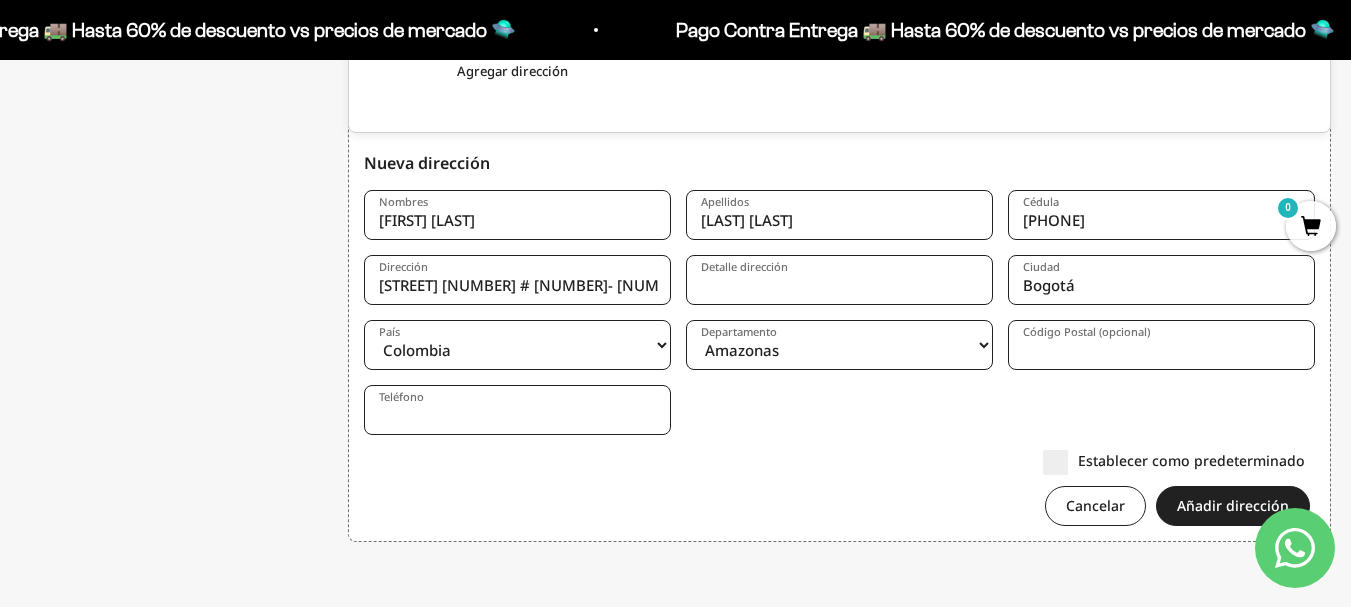type on "3007692113" 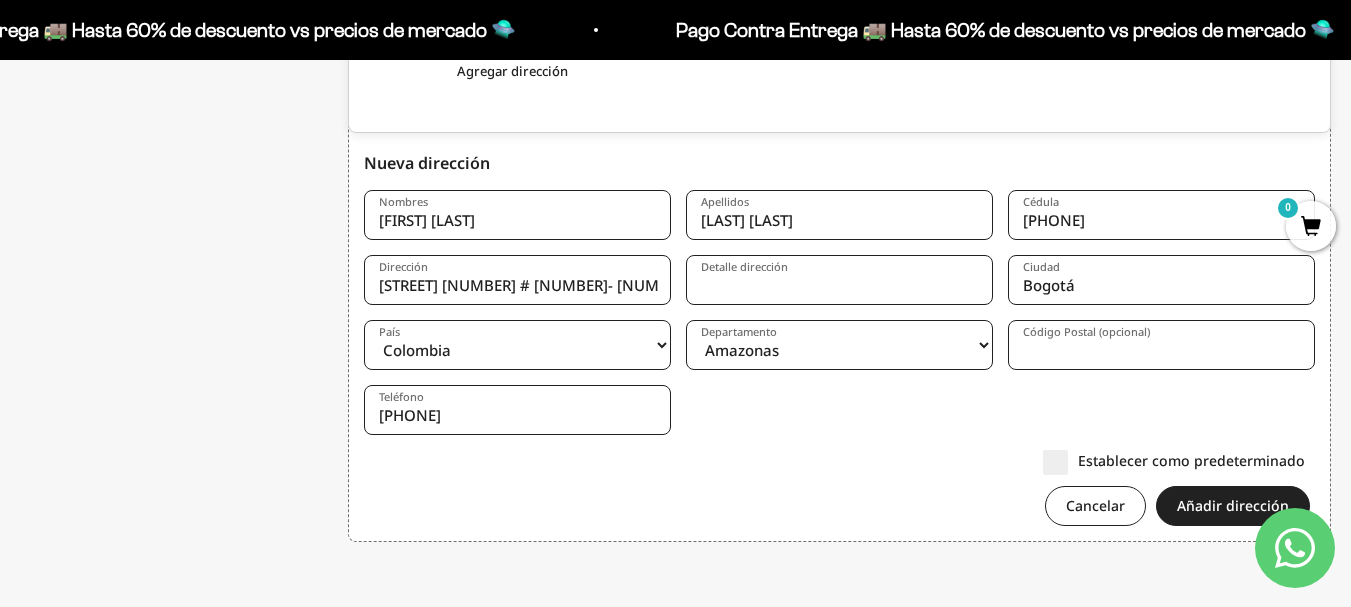 click on "Carrera 79b #2- 92" at bounding box center [517, 280] 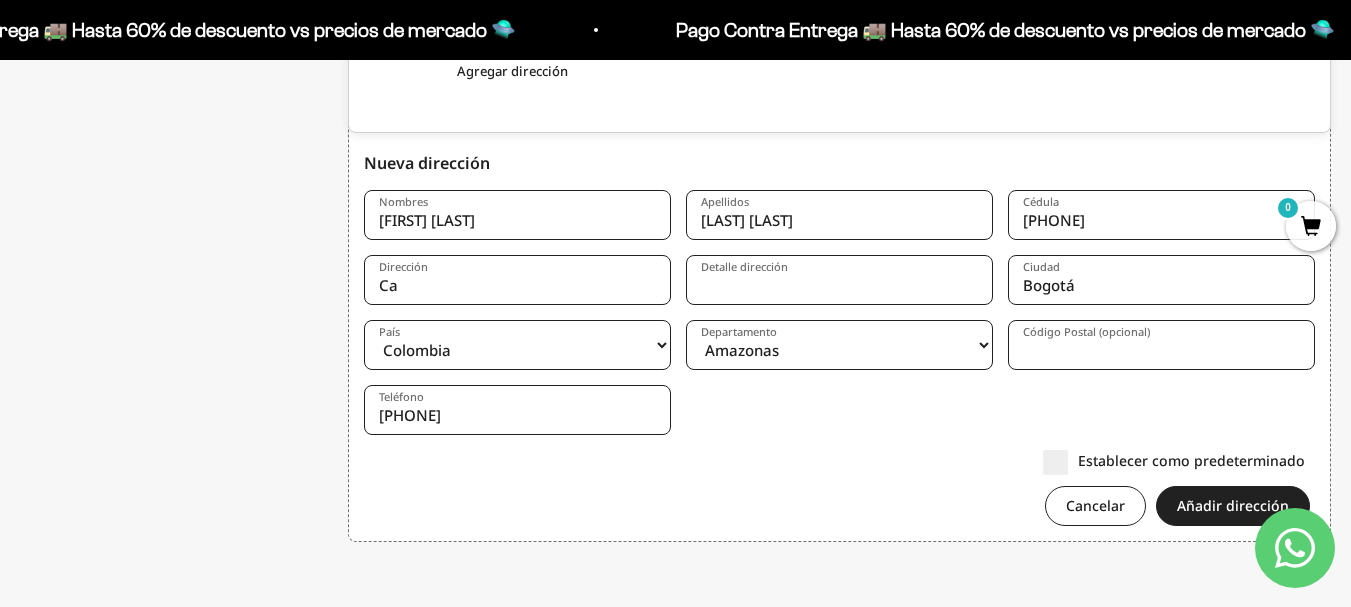 type on "C" 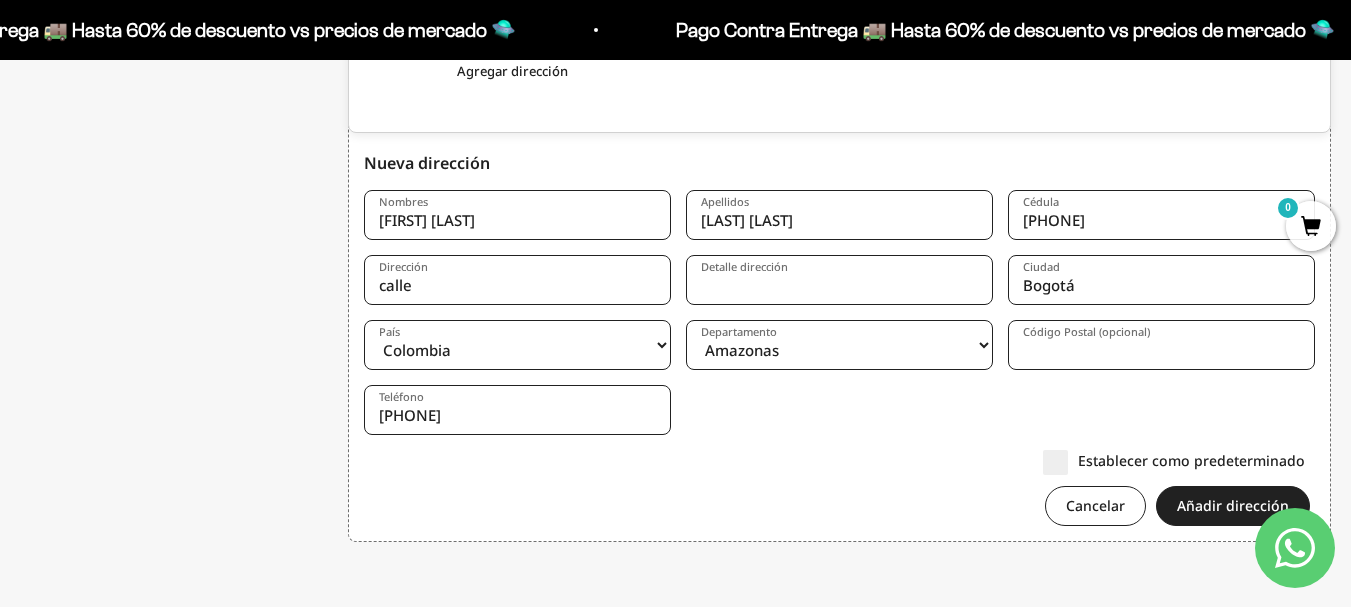 type on "Calle 63a bis #70c 31" 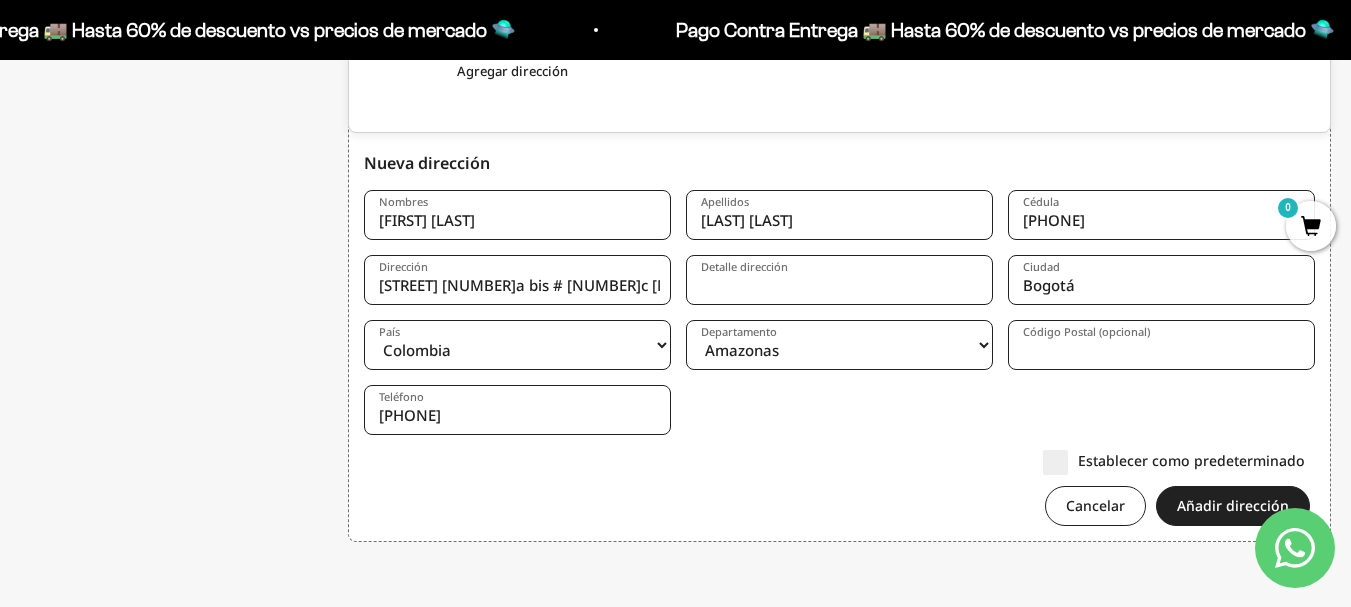 click on "Detalle dirección" at bounding box center (839, 280) 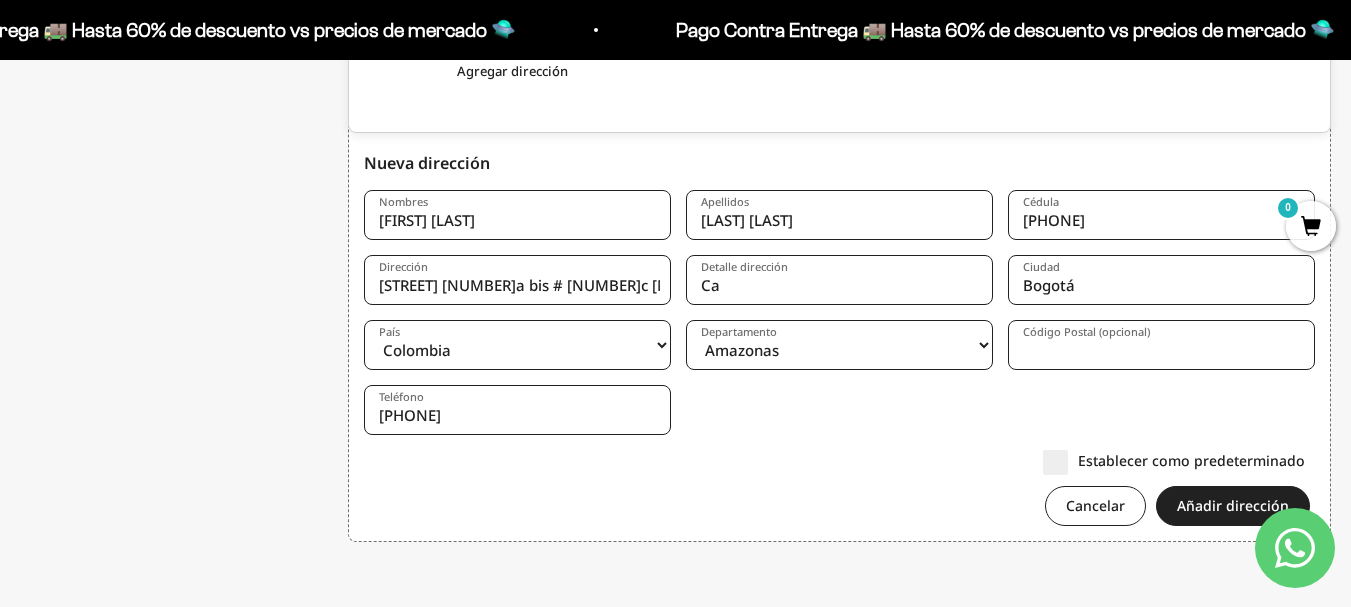 type on "C" 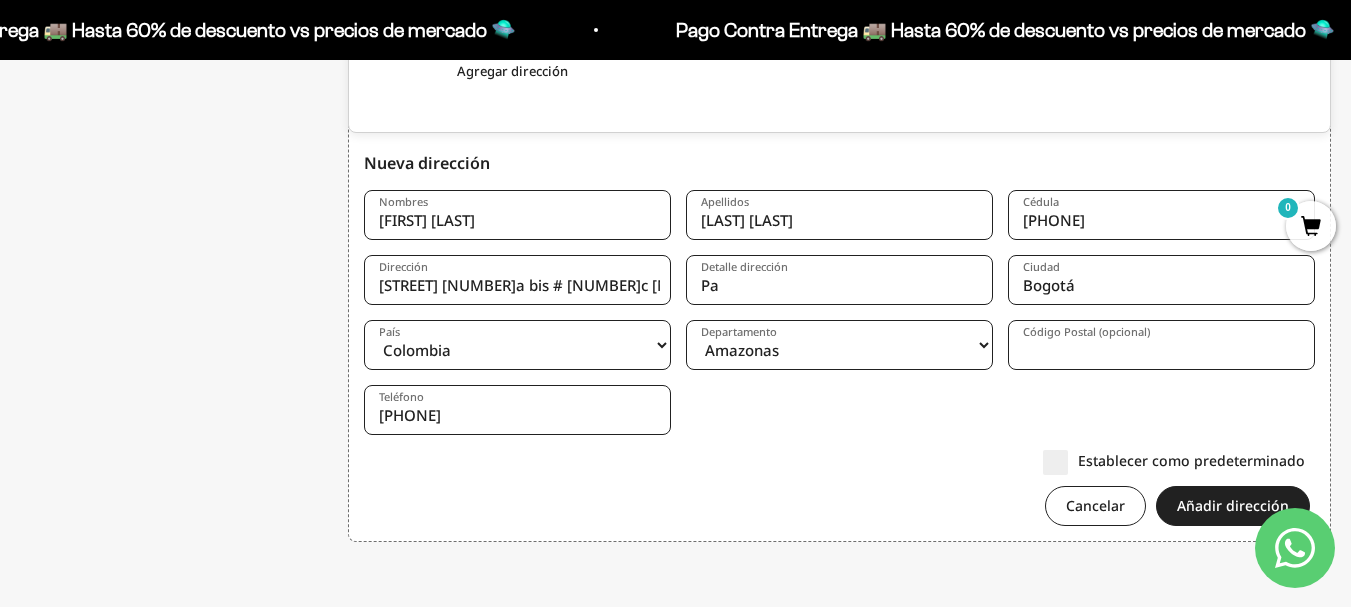 type on "P" 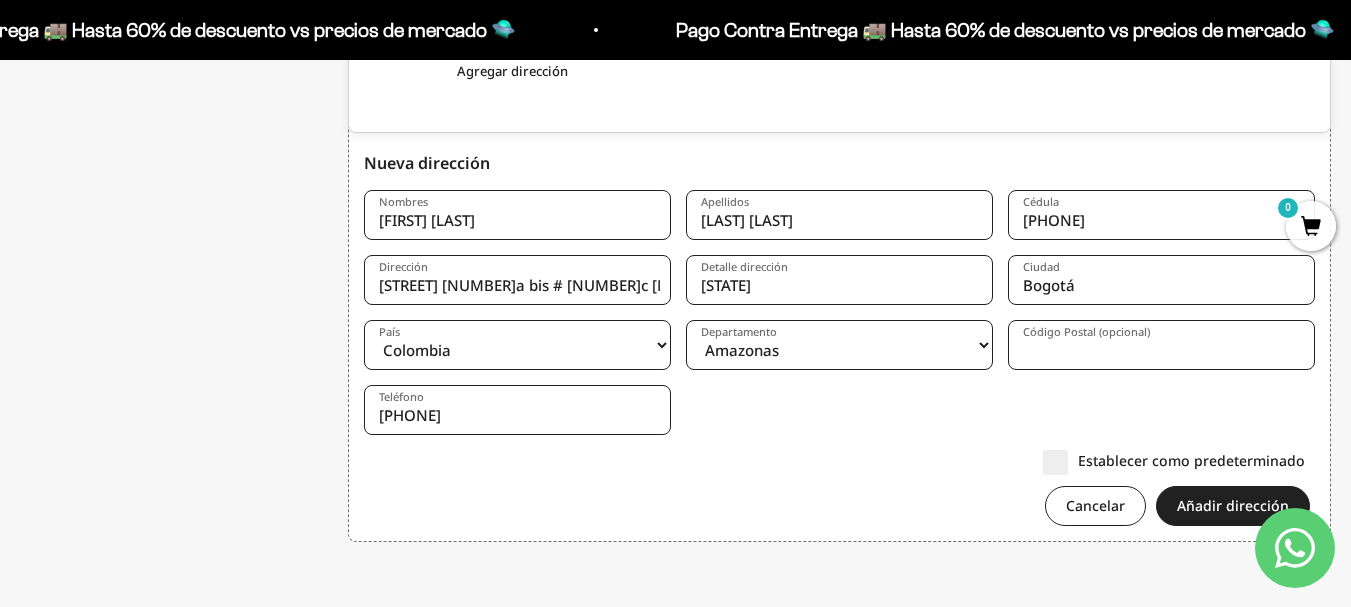type on "P" 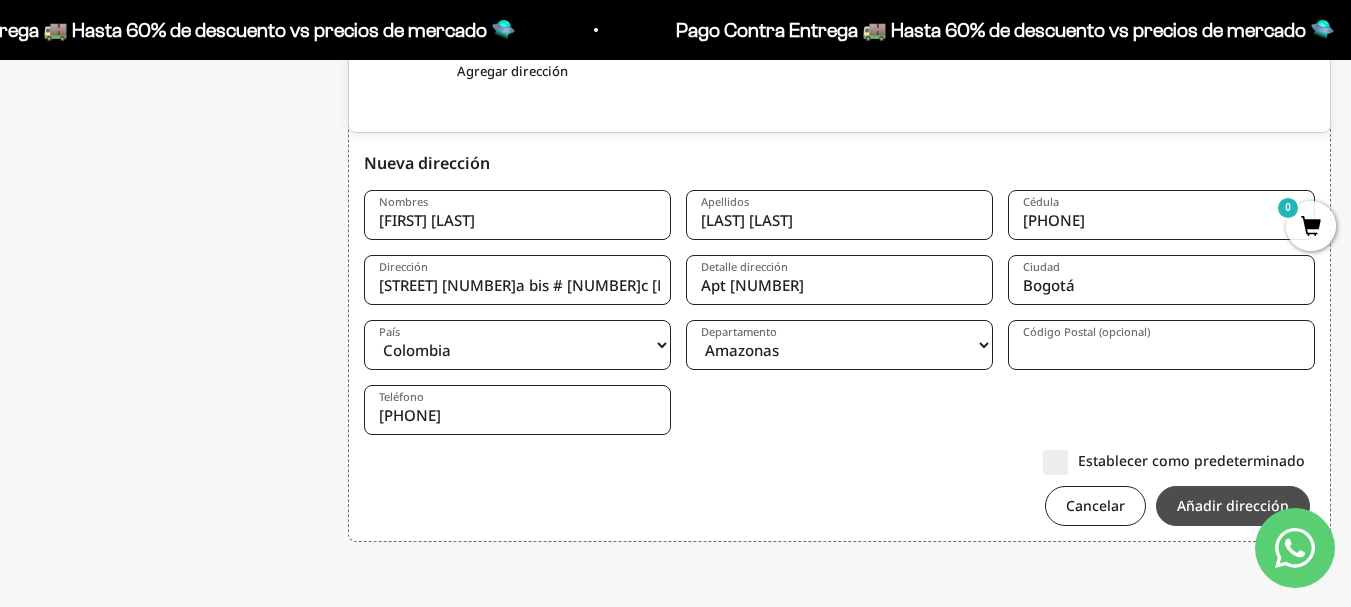type on "Apt 301" 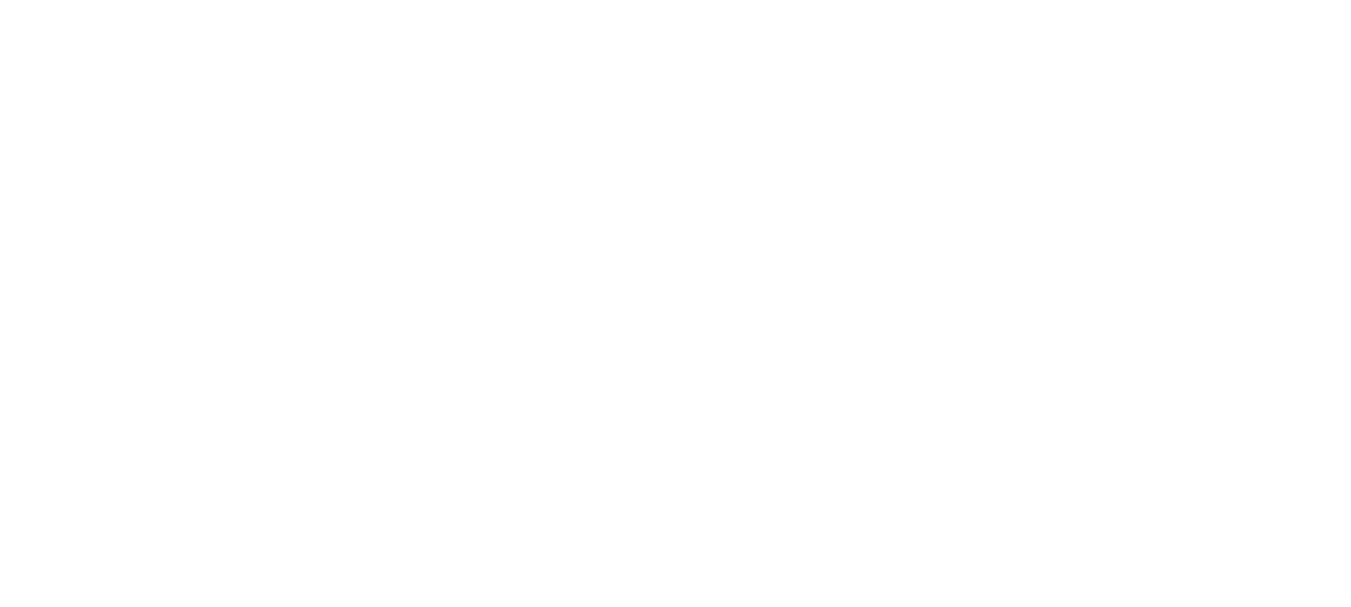 scroll, scrollTop: 0, scrollLeft: 0, axis: both 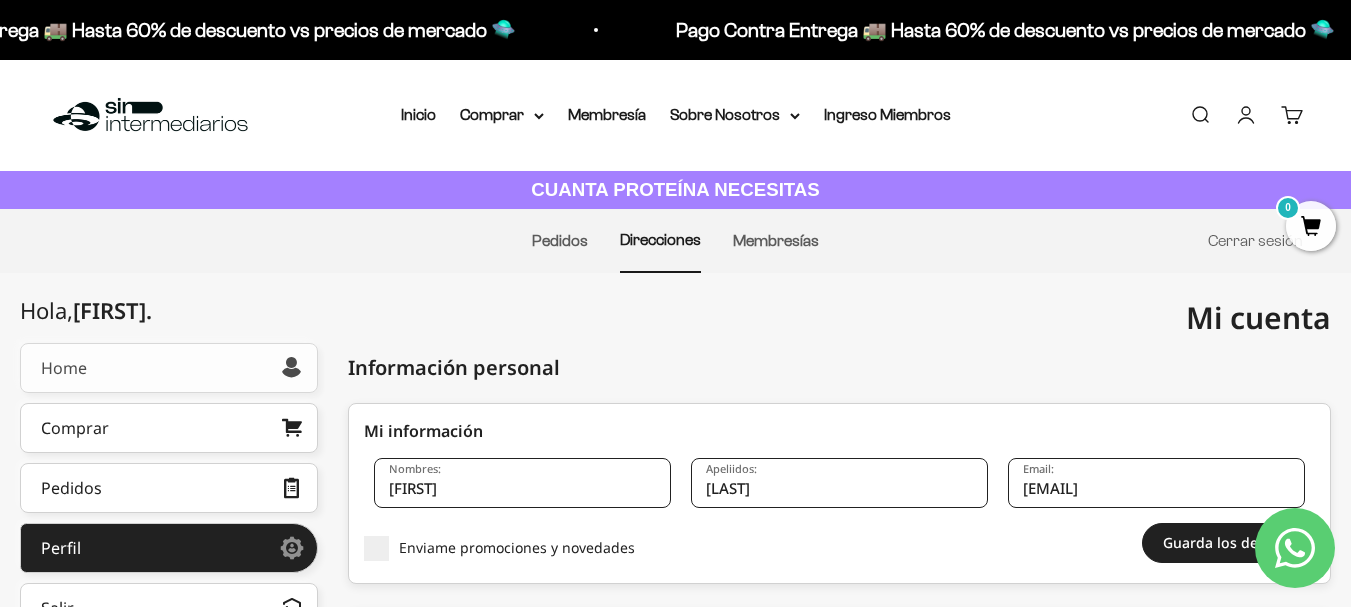 click on "Home" at bounding box center (169, 368) 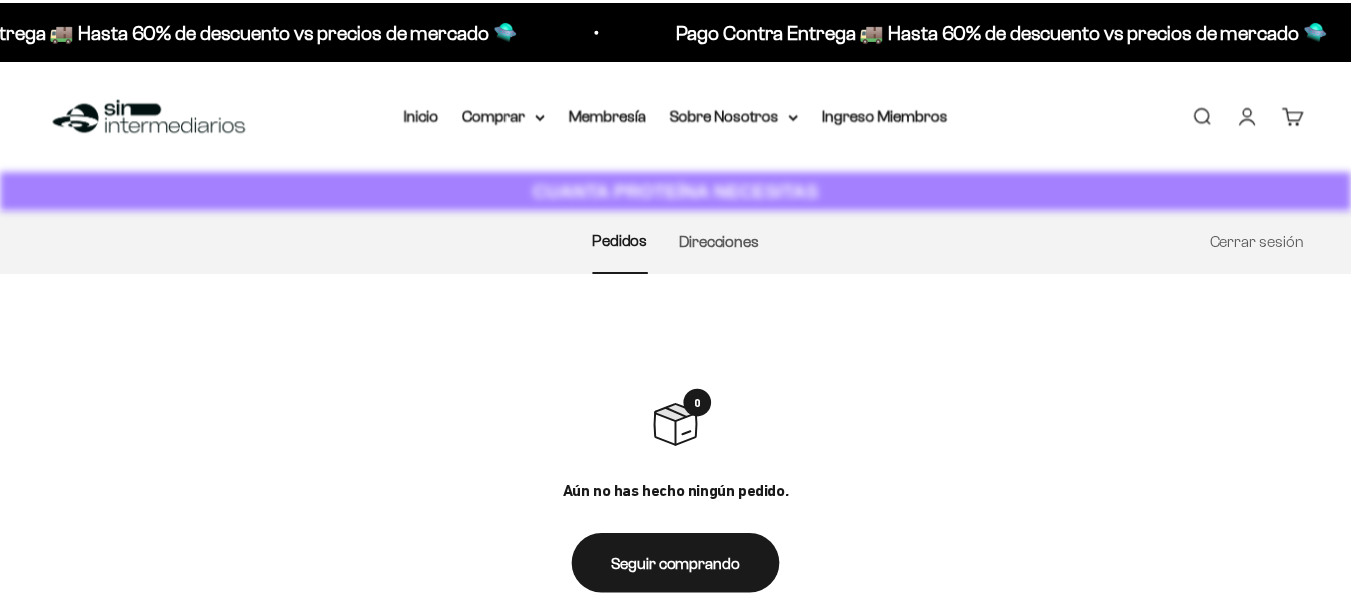 scroll, scrollTop: 0, scrollLeft: 0, axis: both 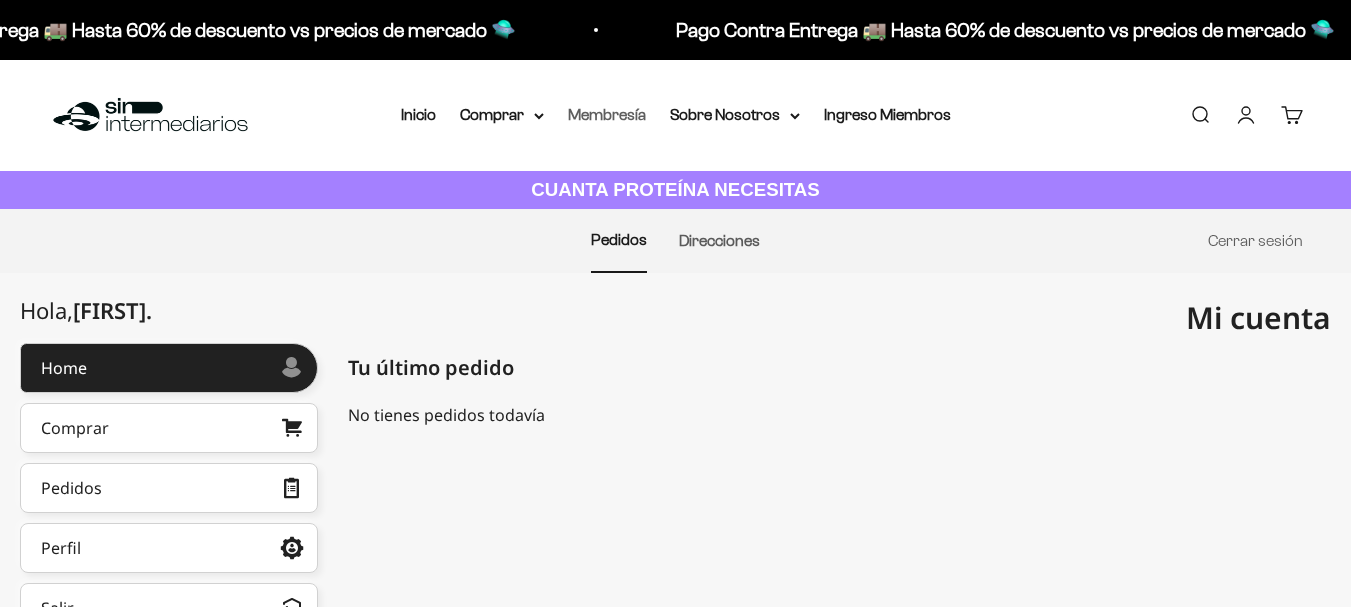 click on "Membresía" at bounding box center (607, 114) 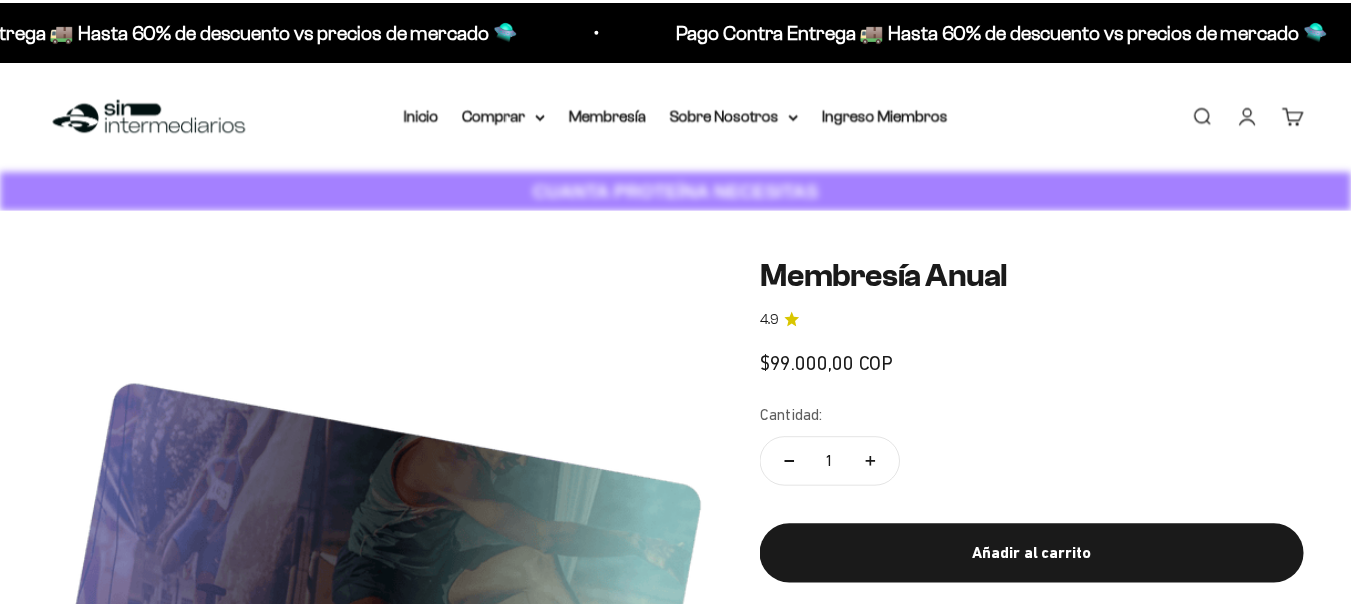 scroll, scrollTop: 0, scrollLeft: 0, axis: both 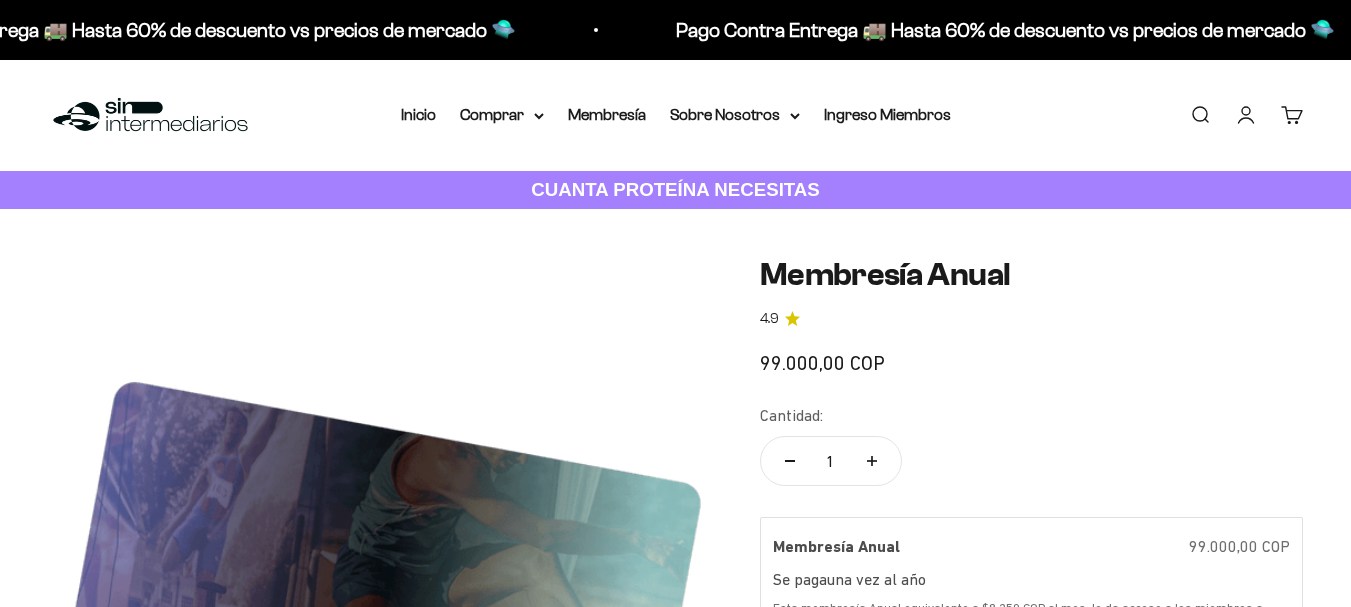 click on "Zoom
Membresía Anual 4.9
99.000,00 COP
Cantidad:
1
Membresía Anual  99.000,00 COP Se paga  una vez al año una vez al año Esta membresía Anual equivalente a $8.250 COP al mes, le da acceso a los miembros a comprar productos de la más alta calidad, ahorrando hasta un 60% vs precios de mercado.  Se paga una sola vez al año  Te avisamos antes de renovar la membresía
Añadir al carrito" at bounding box center [675, 589] 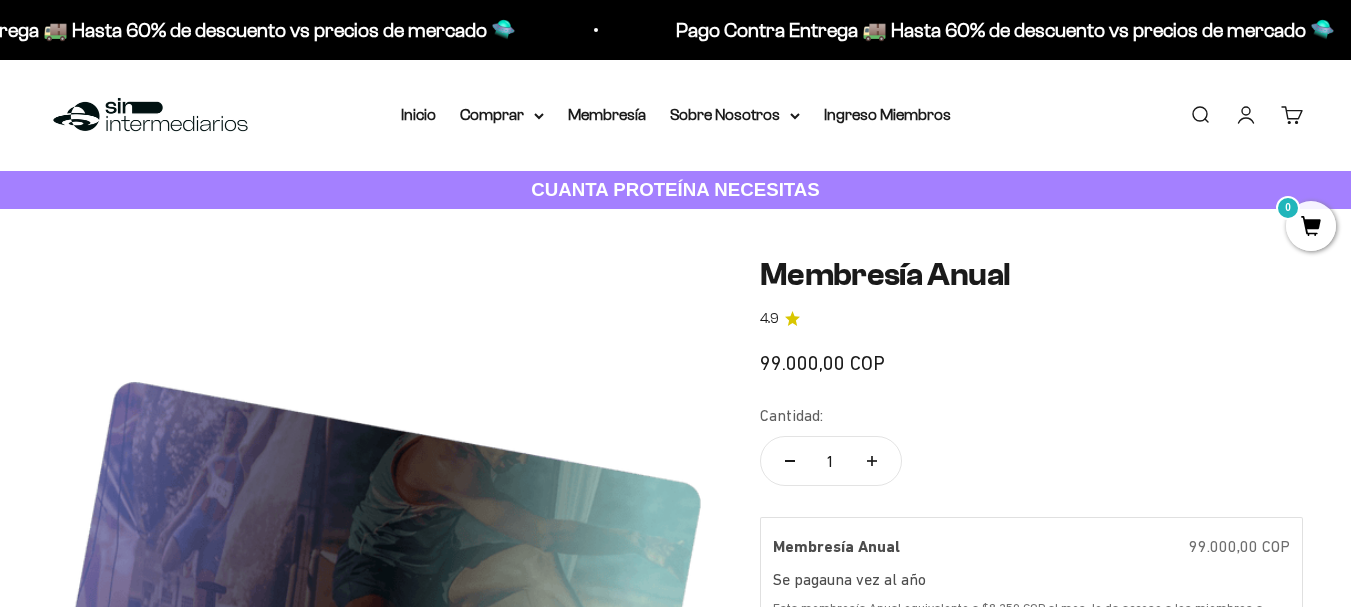 scroll, scrollTop: 360, scrollLeft: 0, axis: vertical 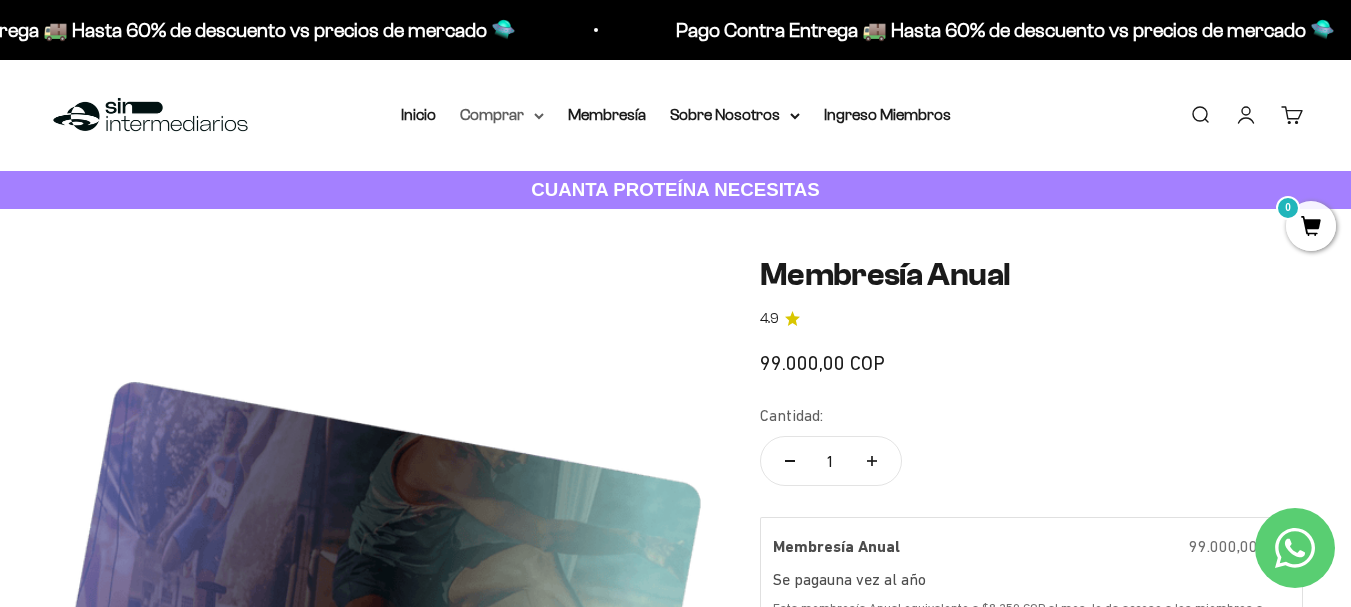 click on "Comprar" at bounding box center [502, 115] 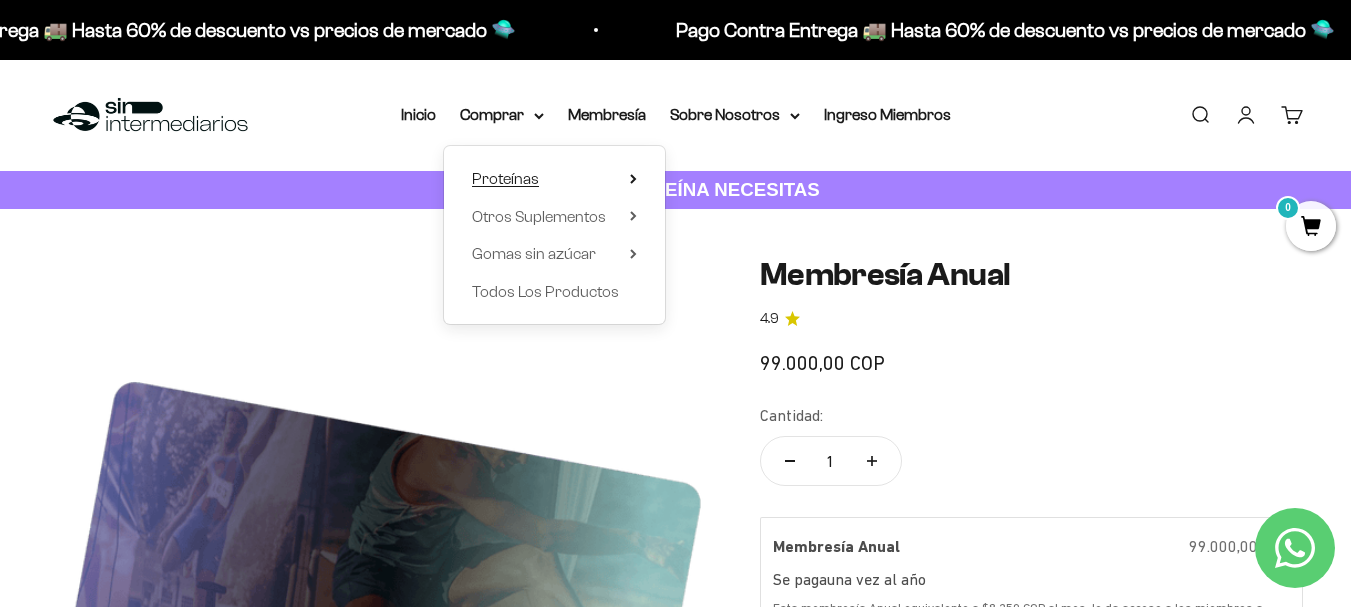 click on "Proteínas" at bounding box center [505, 178] 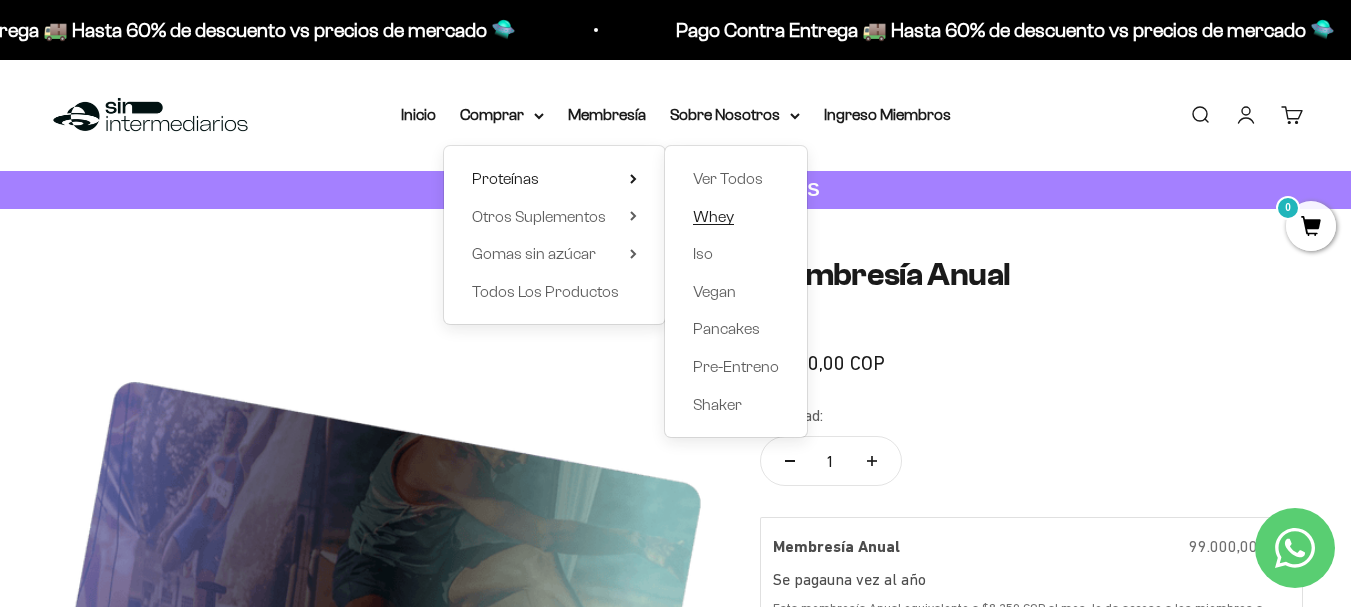click on "Whey" at bounding box center (713, 216) 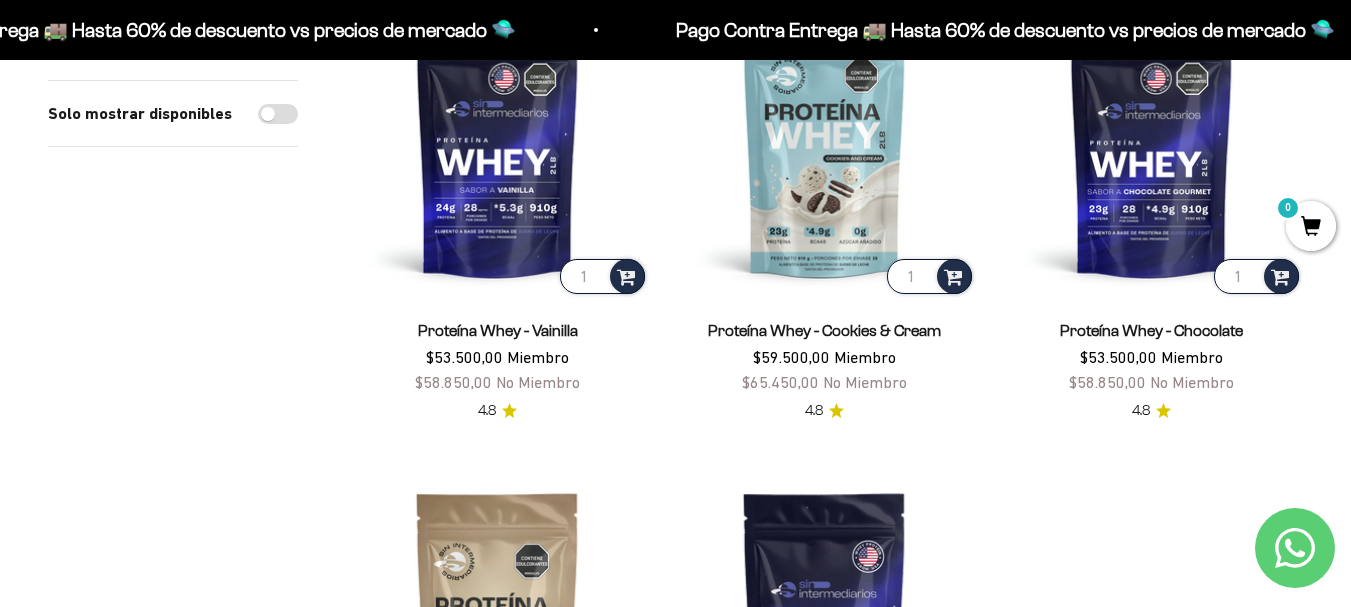 scroll, scrollTop: 280, scrollLeft: 0, axis: vertical 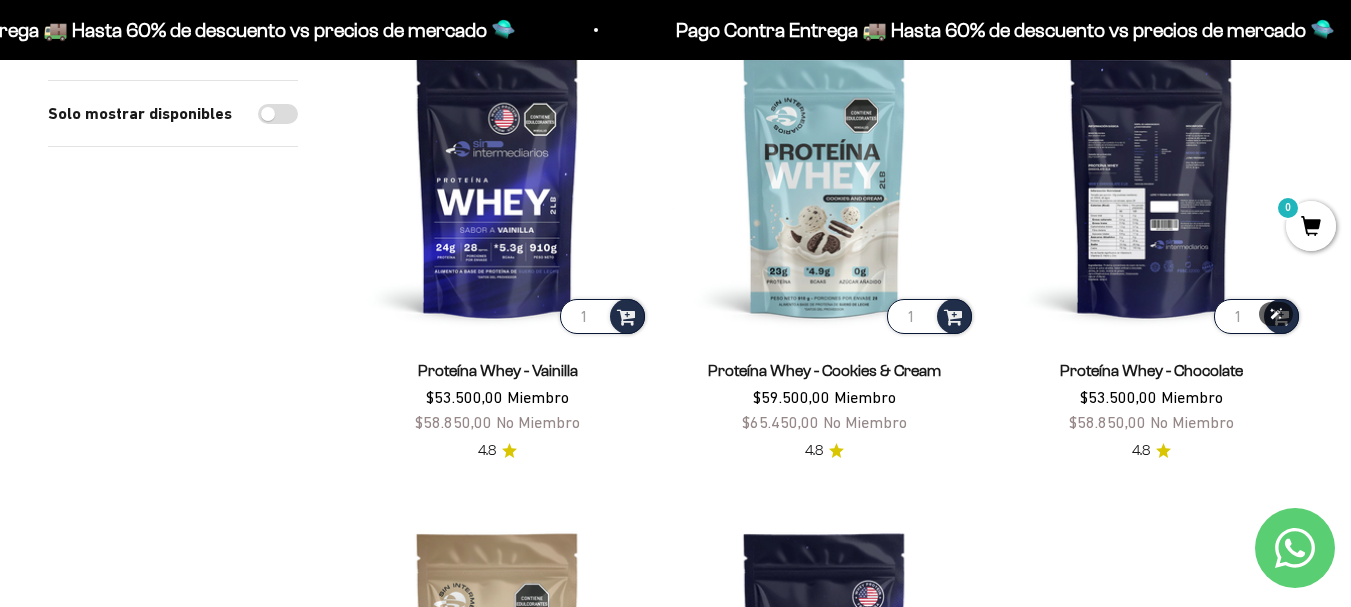 click at bounding box center [1151, 186] 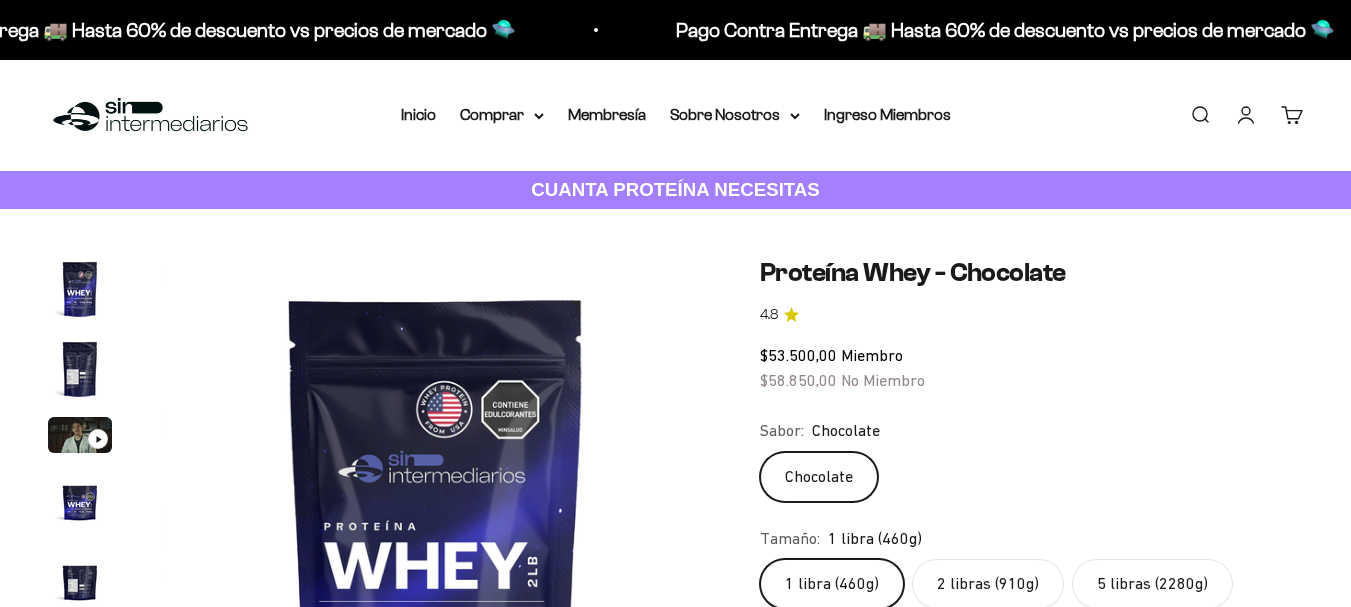 scroll, scrollTop: 120, scrollLeft: 0, axis: vertical 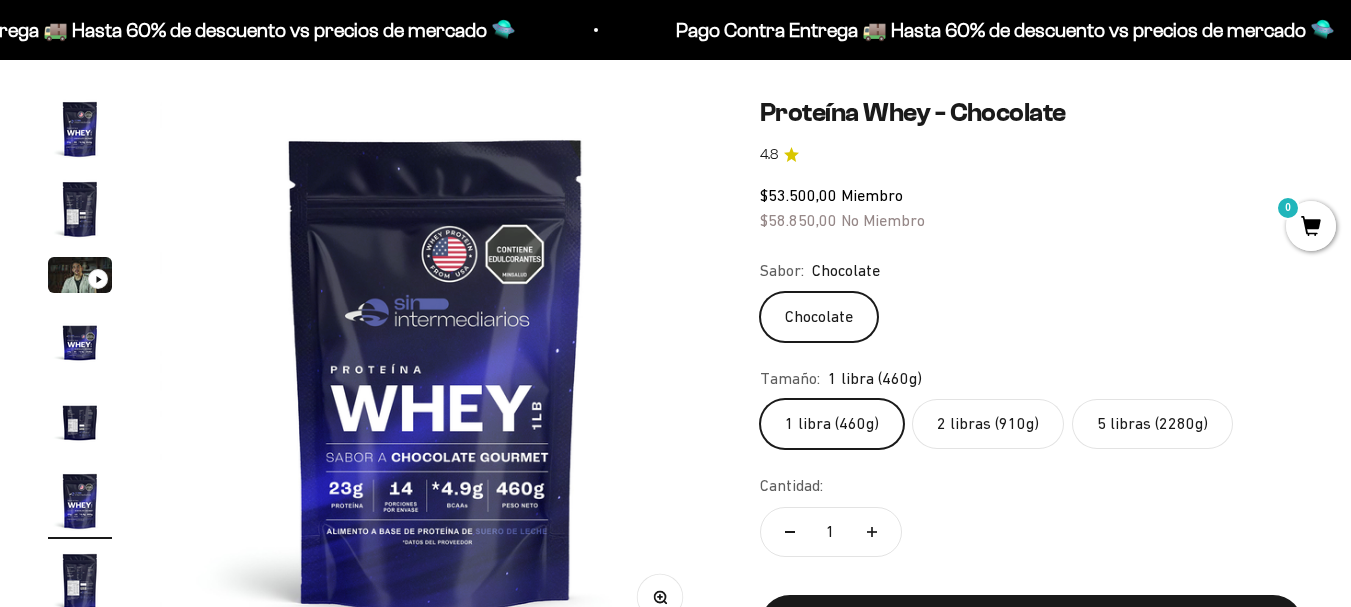 click on "2 libras (910g)" 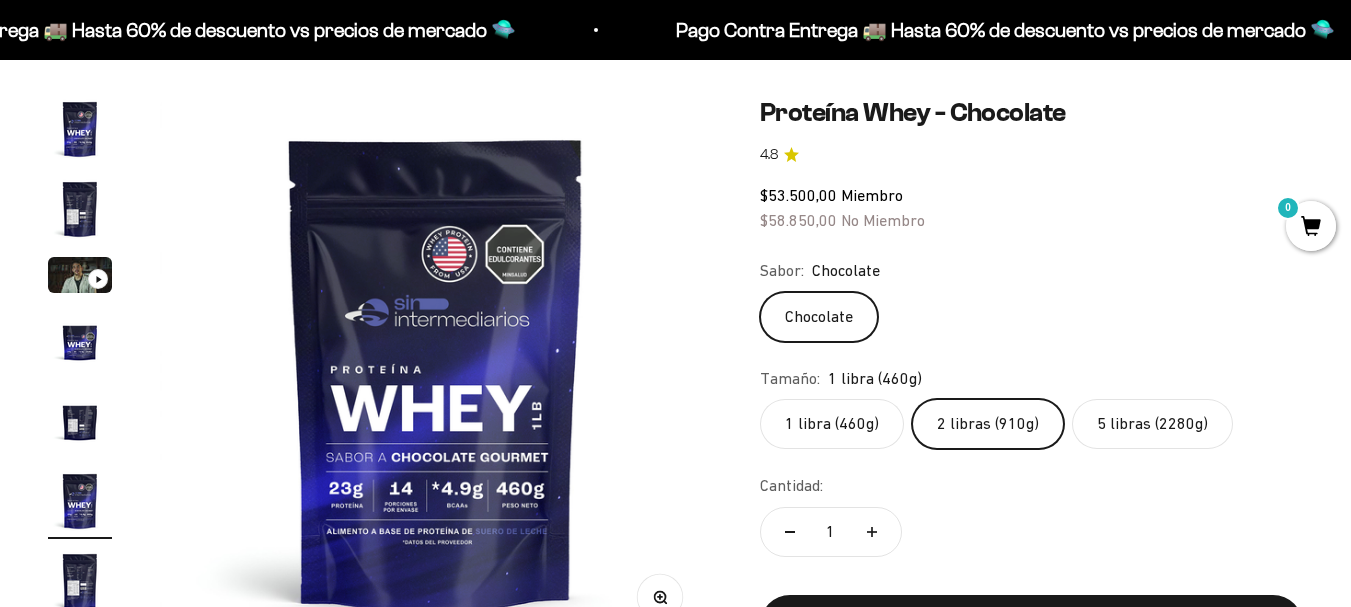 scroll, scrollTop: 0, scrollLeft: 0, axis: both 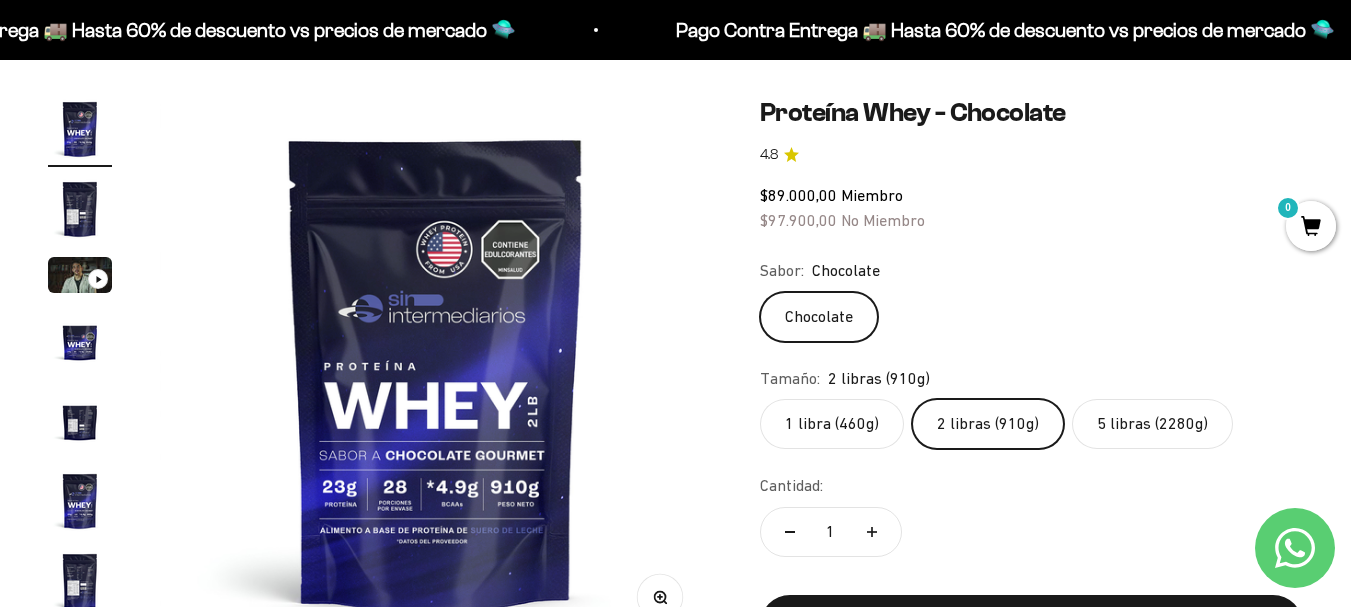 click on "1 libra (460g)" 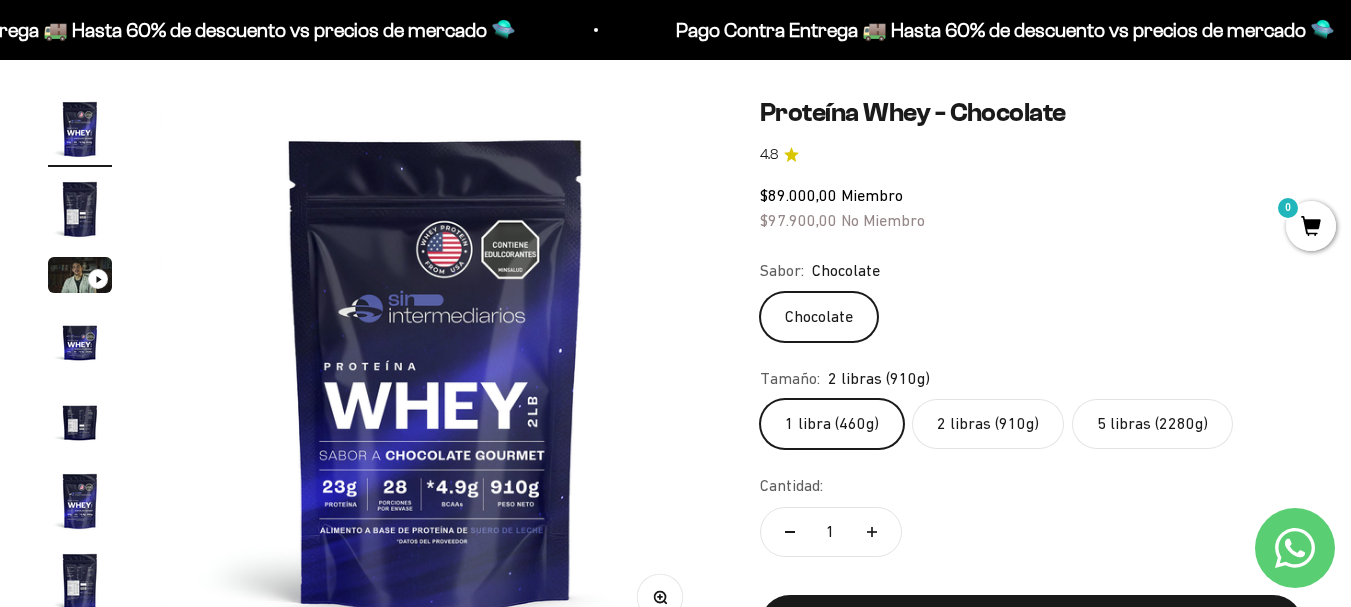 scroll, scrollTop: 0, scrollLeft: 2819, axis: horizontal 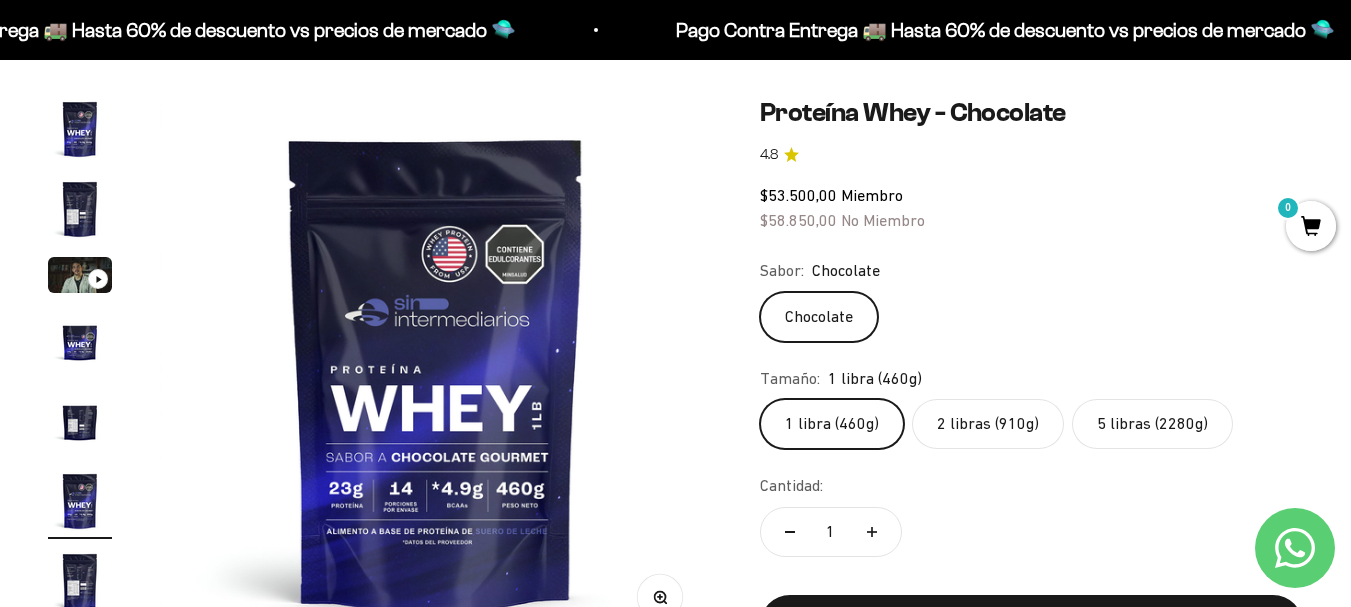 click on "2 libras (910g)" 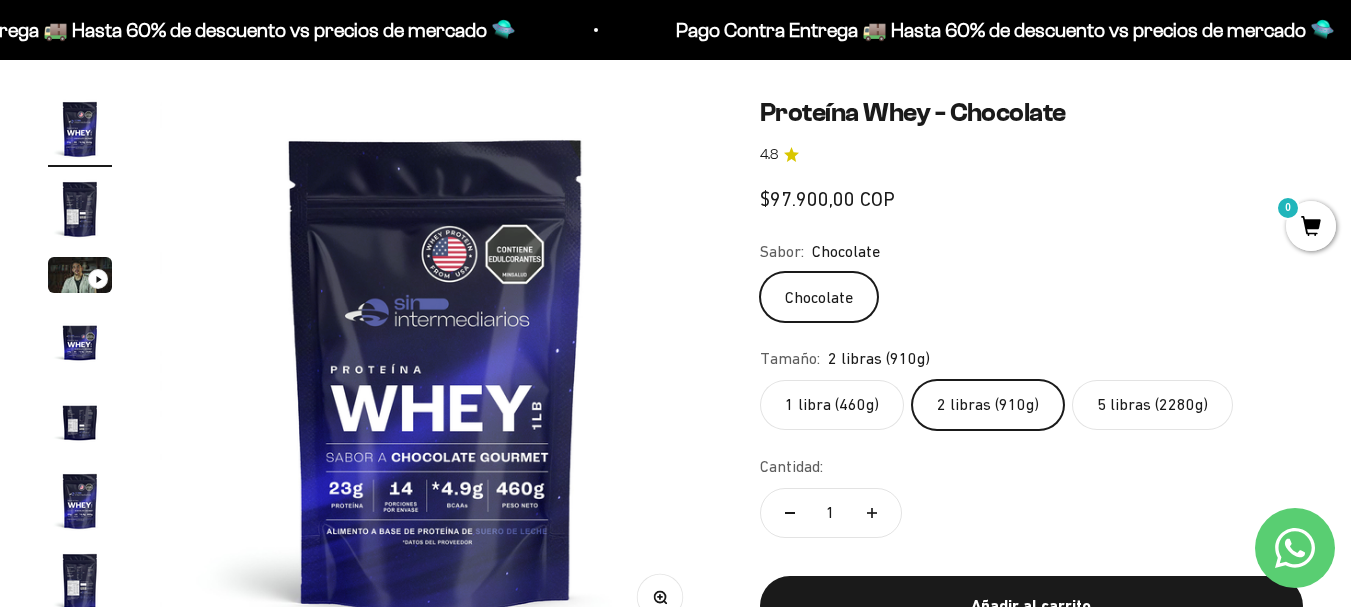 scroll, scrollTop: 0, scrollLeft: 0, axis: both 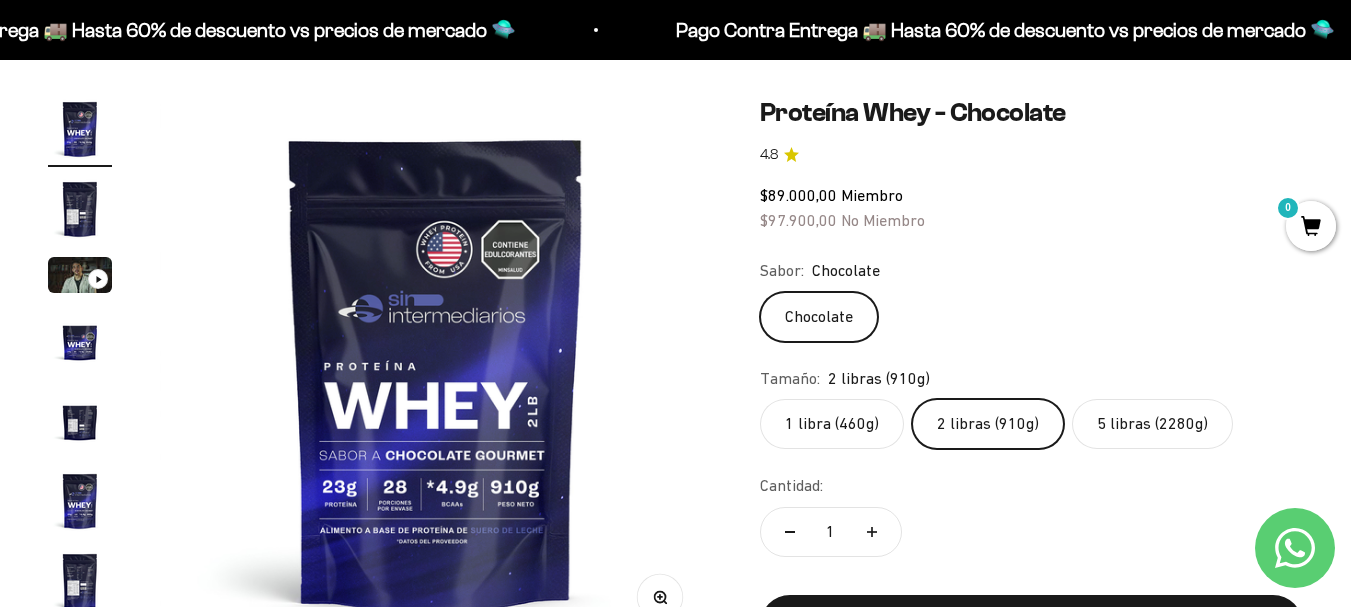click on "5 libras (2280g)" 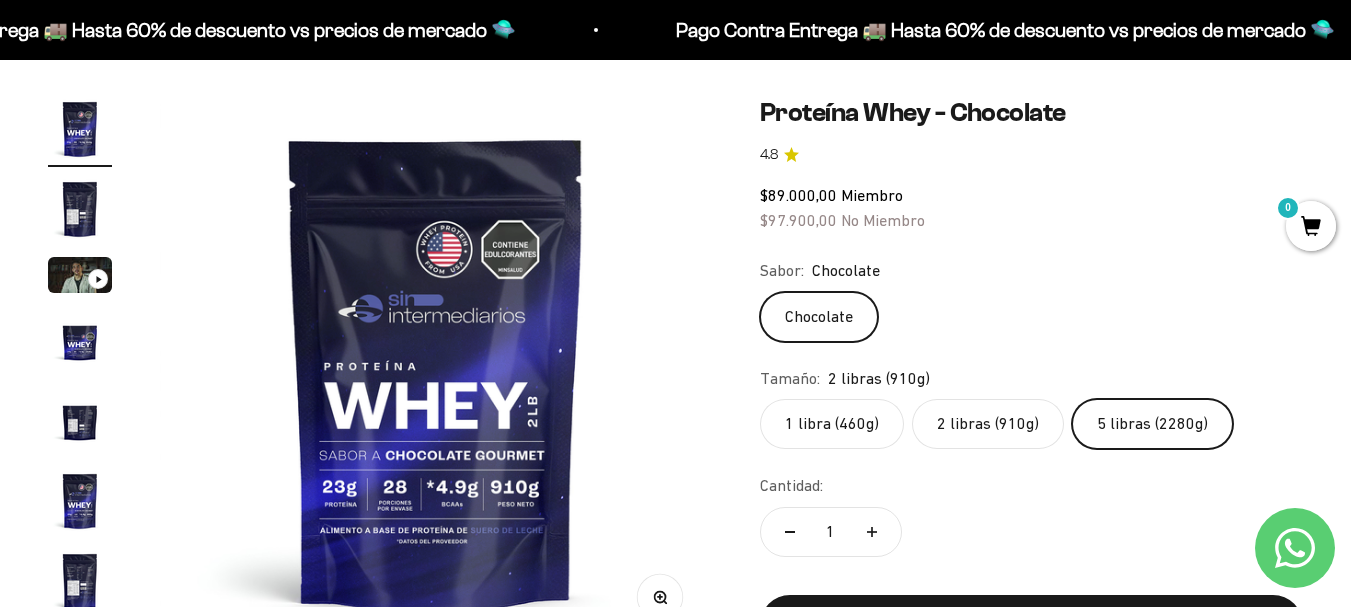scroll, scrollTop: 0, scrollLeft: 1692, axis: horizontal 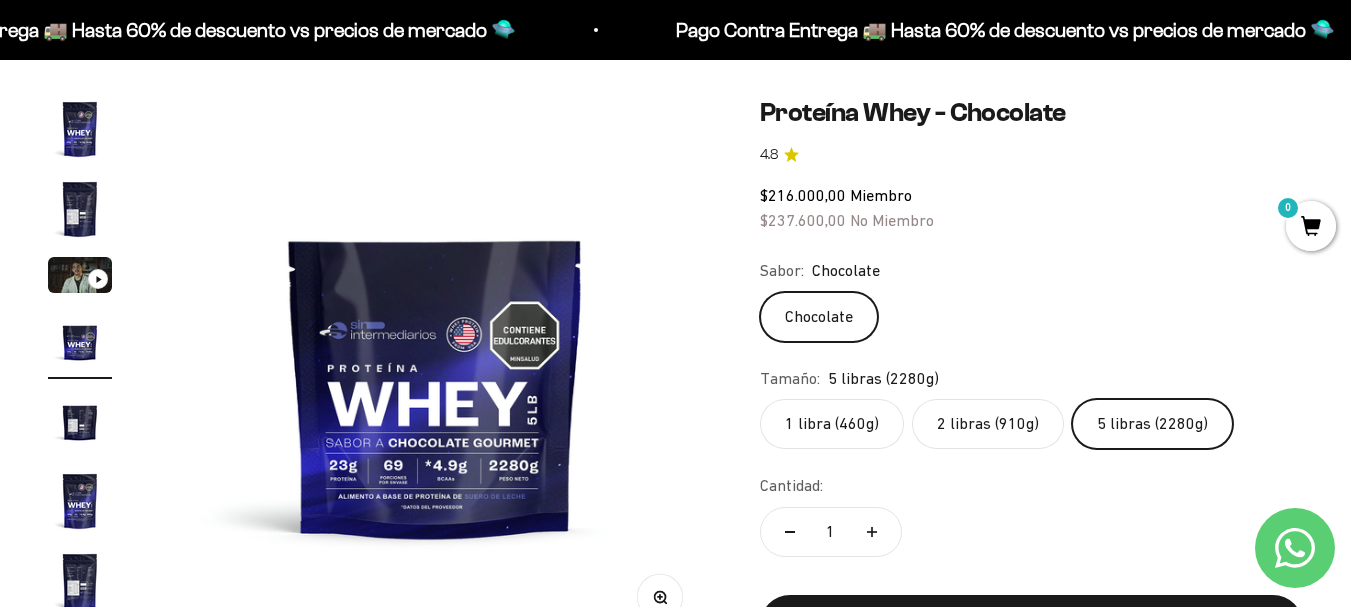 click on "2 libras (910g)" 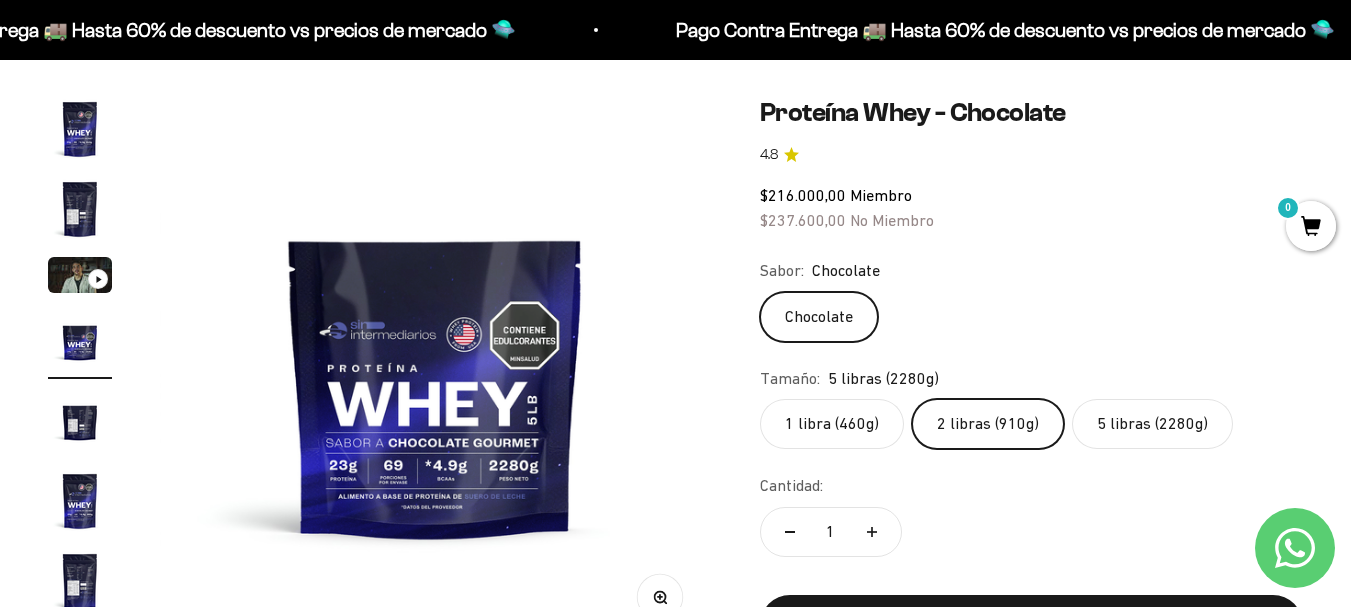 scroll, scrollTop: 0, scrollLeft: 0, axis: both 